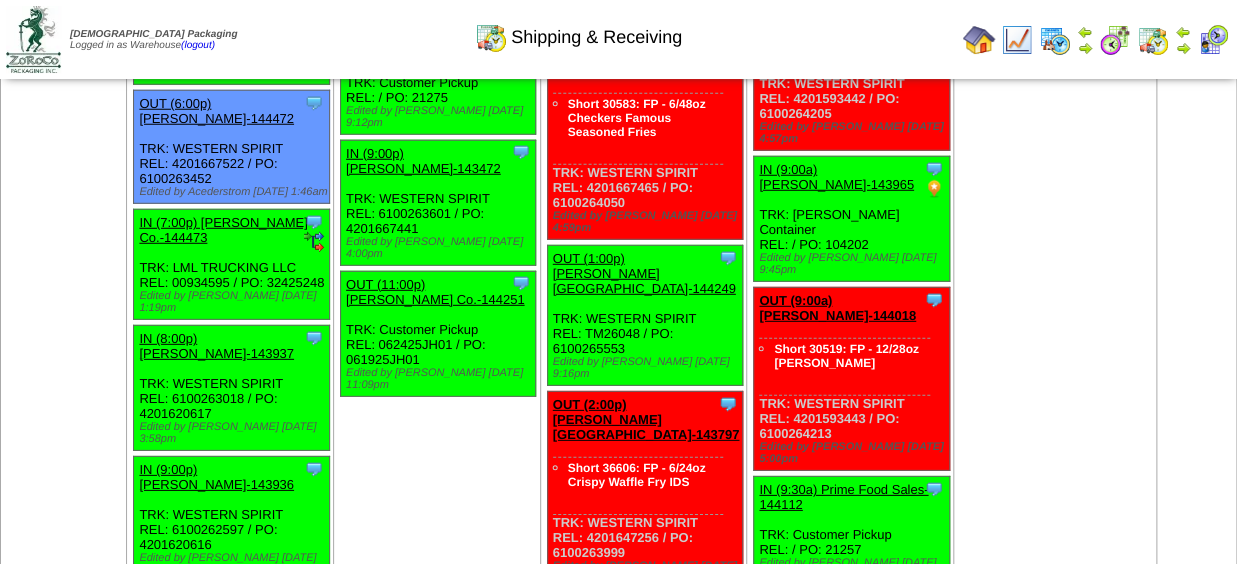 scroll, scrollTop: 2090, scrollLeft: 0, axis: vertical 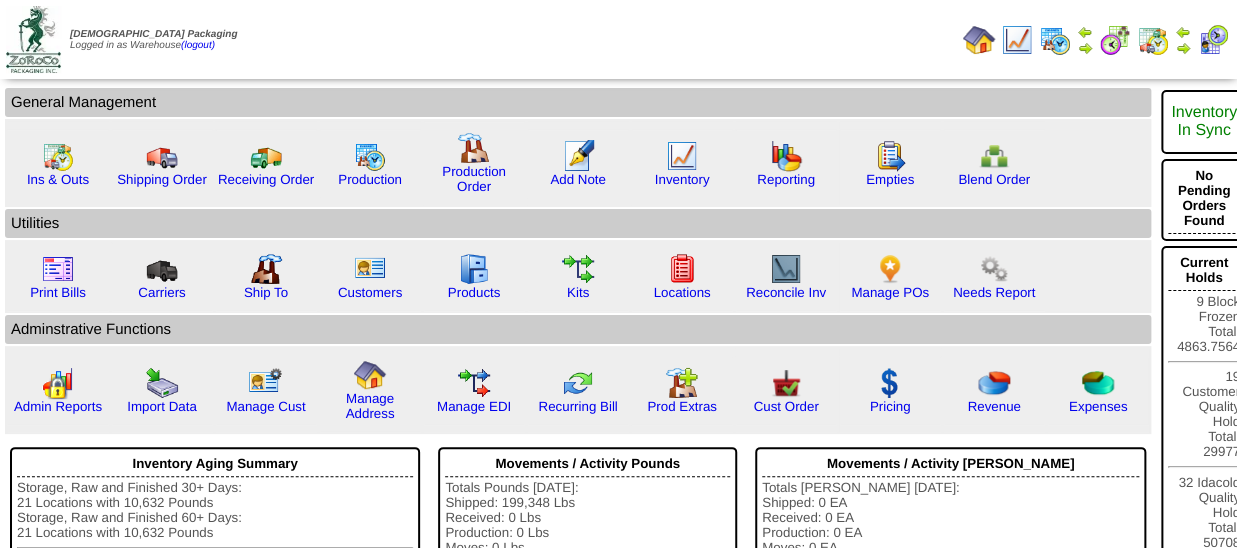 click on "Print All" at bounding box center (638, 39) 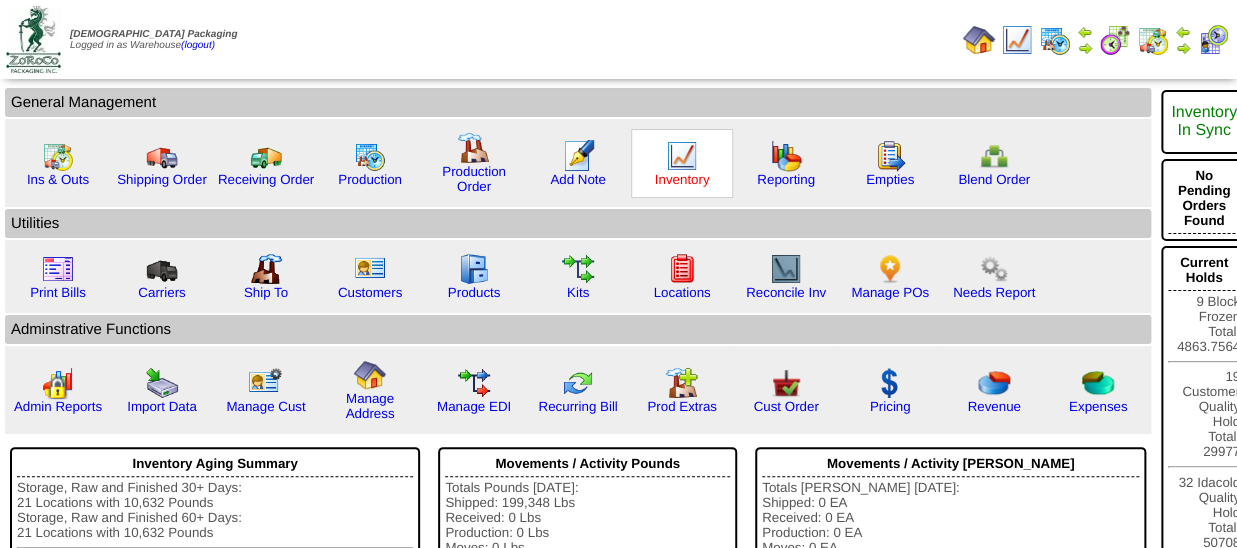 click on "Inventory" at bounding box center [682, 179] 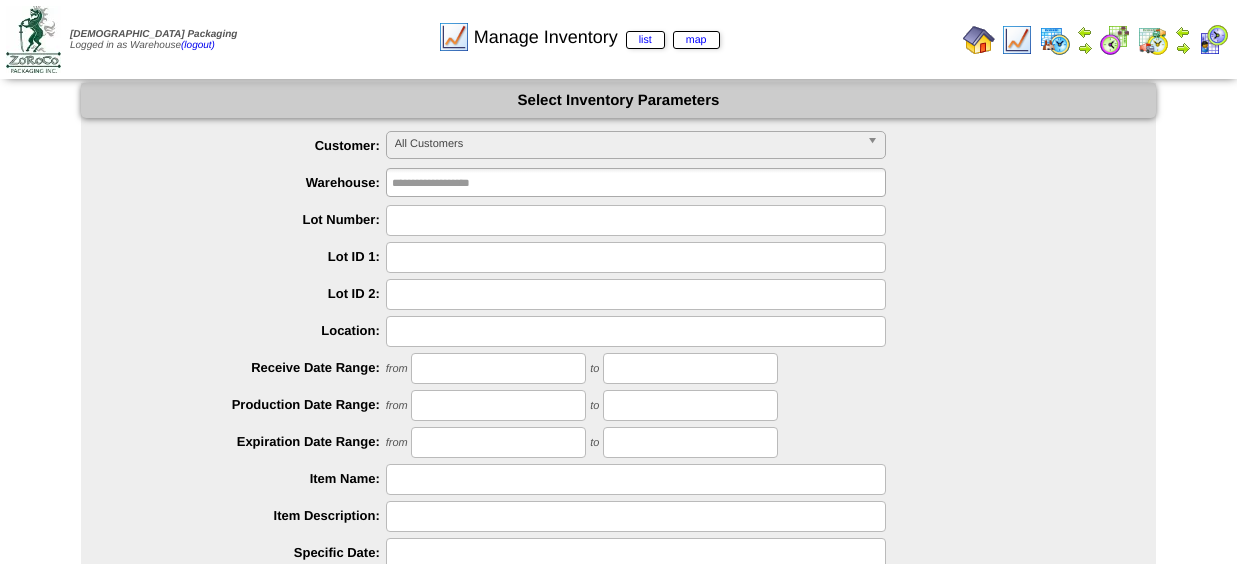 scroll, scrollTop: 0, scrollLeft: 0, axis: both 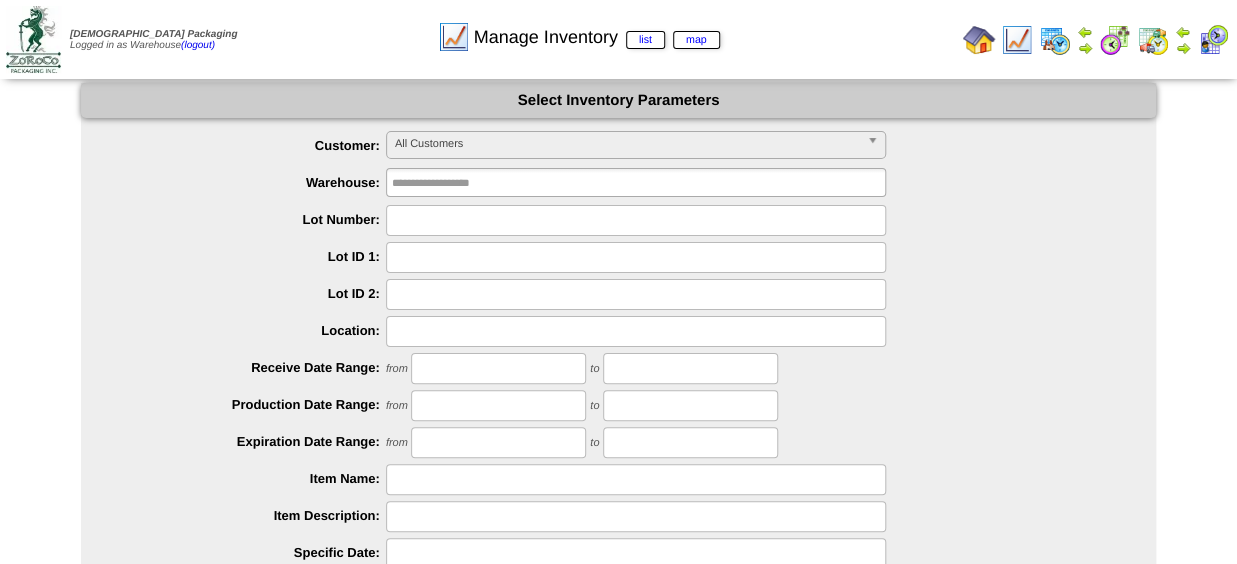 click on "All Customers" at bounding box center [627, 144] 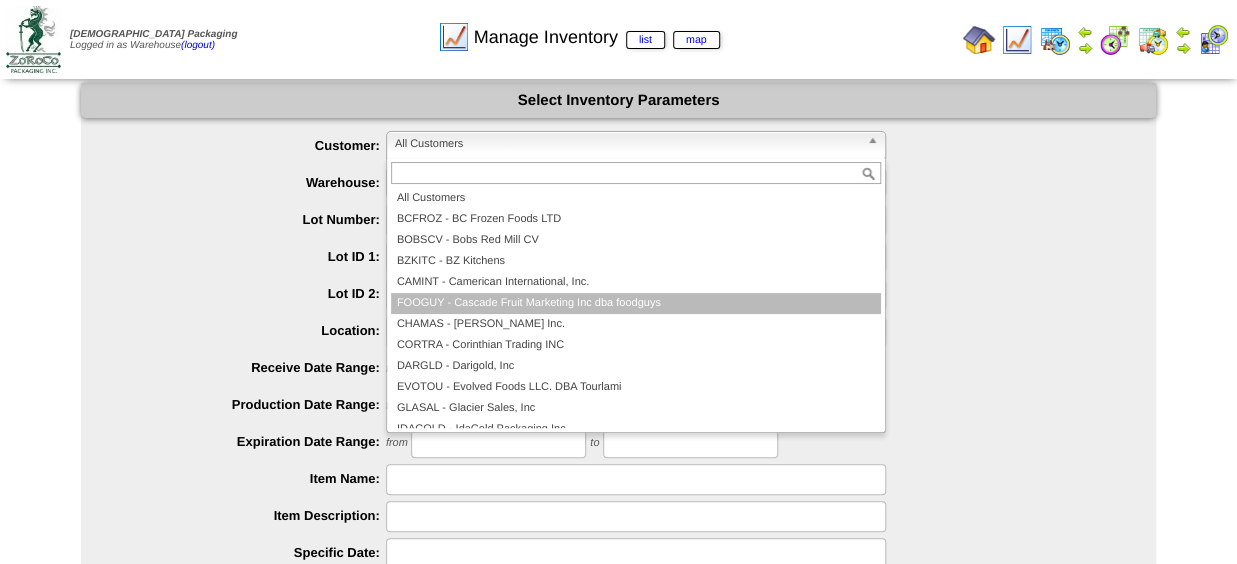 scroll, scrollTop: 159, scrollLeft: 0, axis: vertical 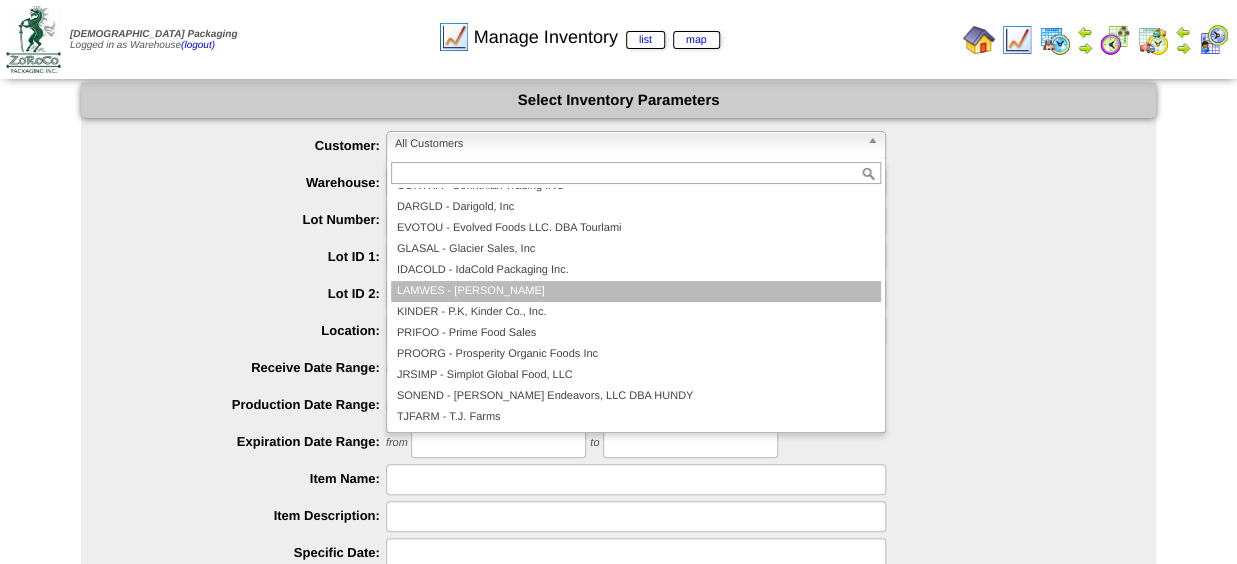 click on "LAMWES - Lamb-Weston" at bounding box center (636, 291) 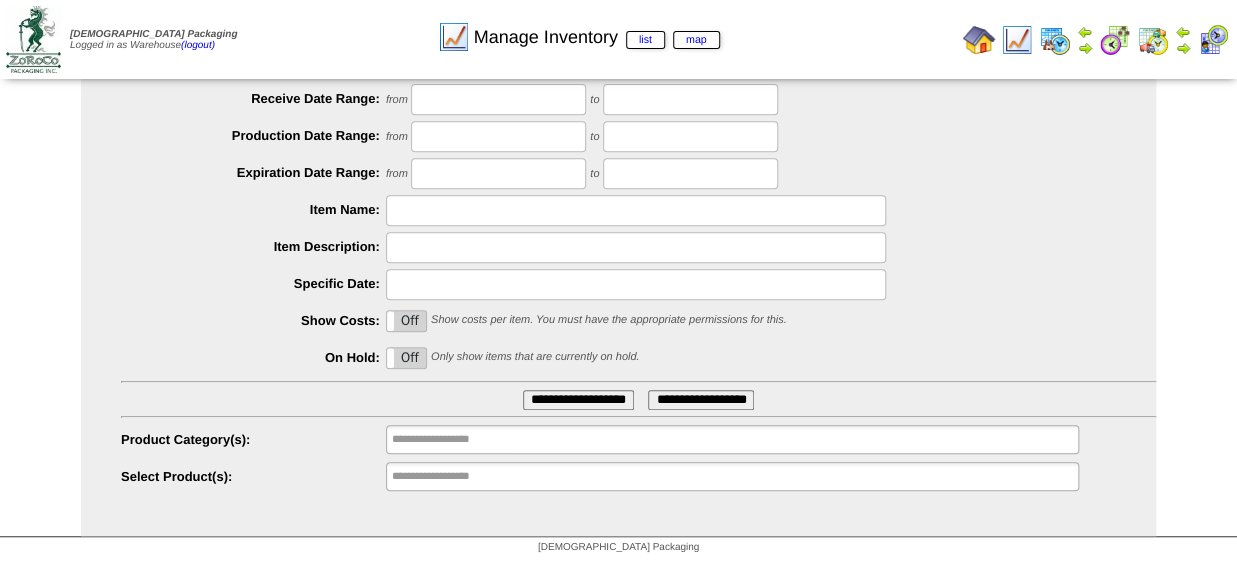 scroll, scrollTop: 0, scrollLeft: 0, axis: both 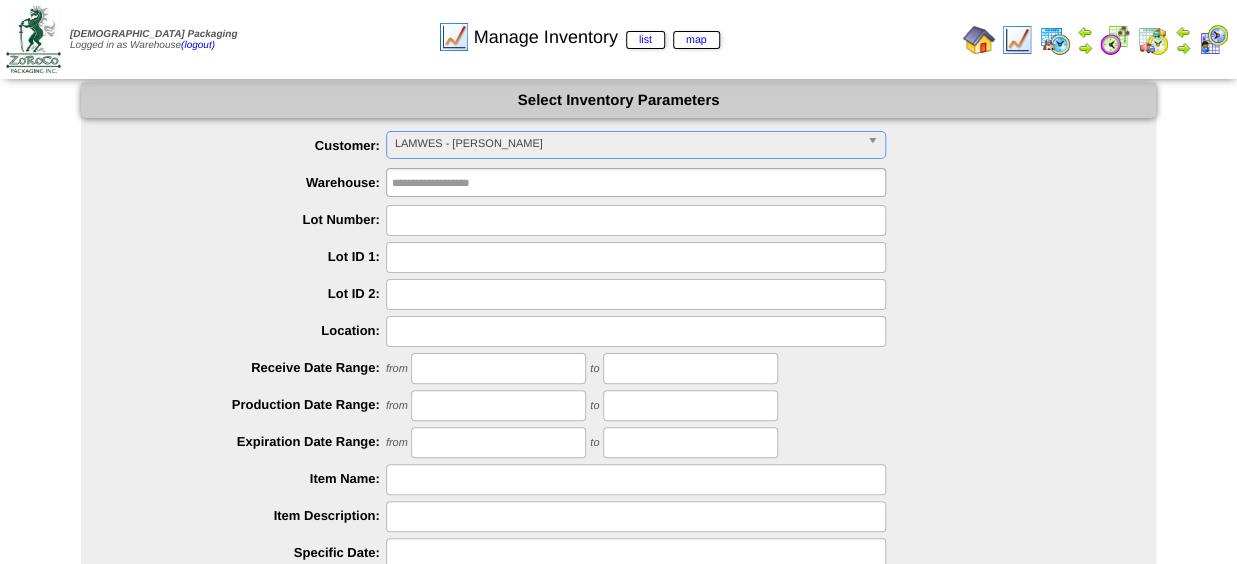 type 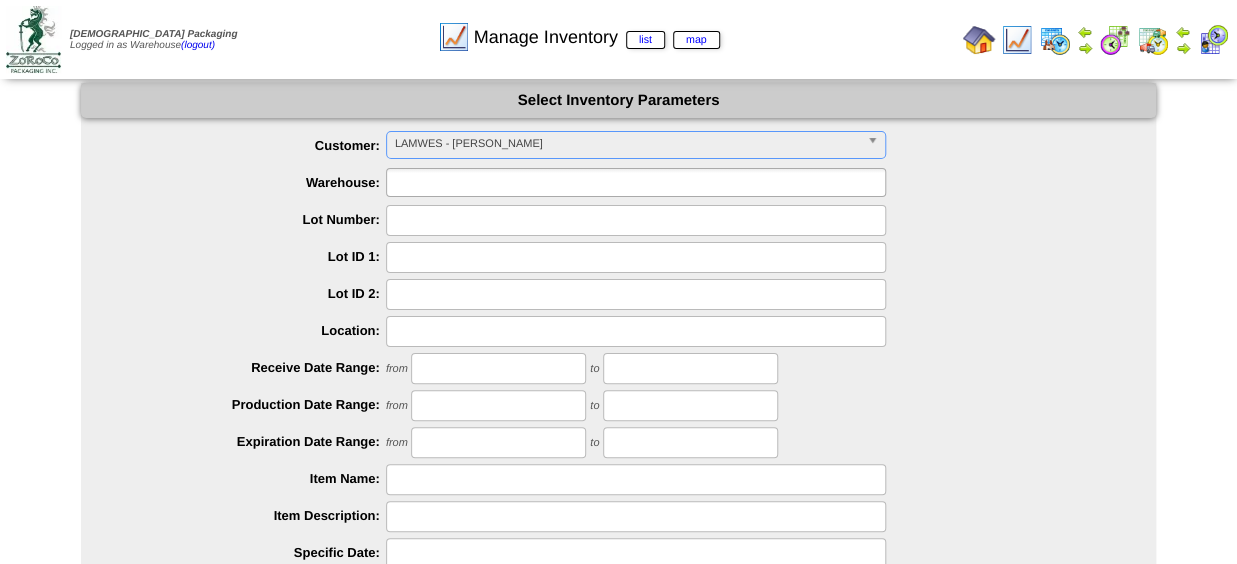 click at bounding box center [456, 182] 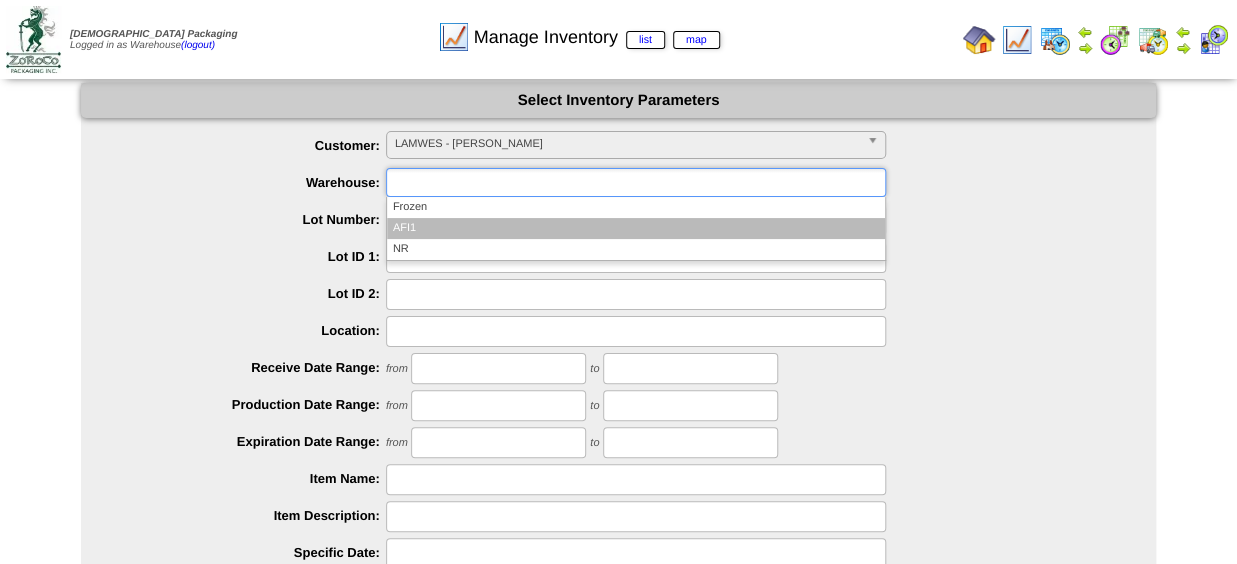 click on "AFI1" at bounding box center [636, 228] 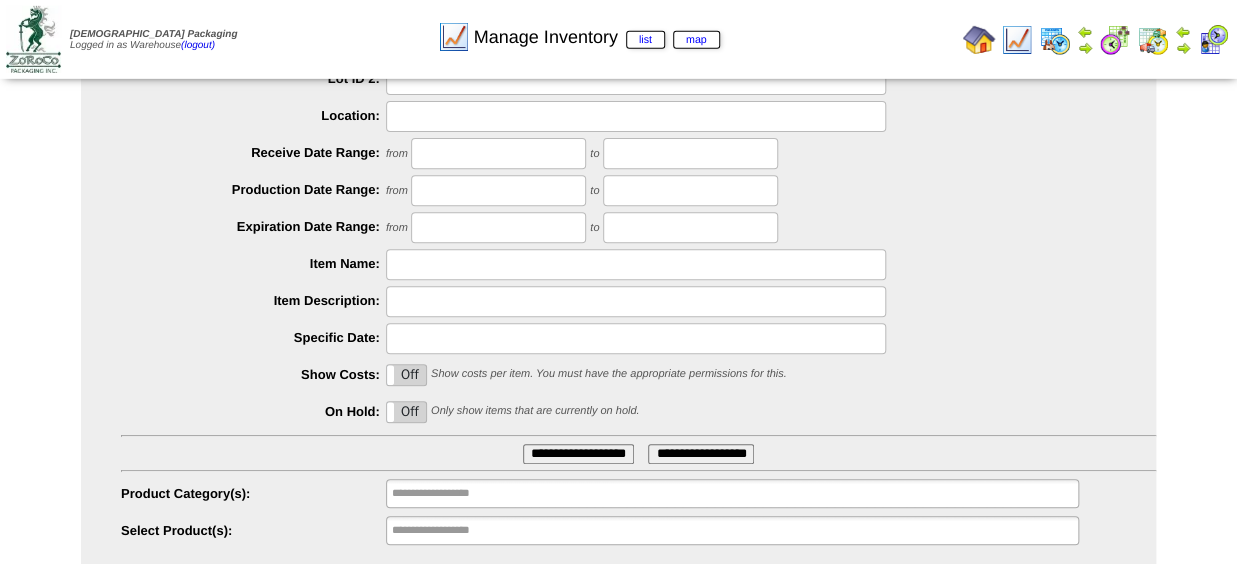 scroll, scrollTop: 220, scrollLeft: 0, axis: vertical 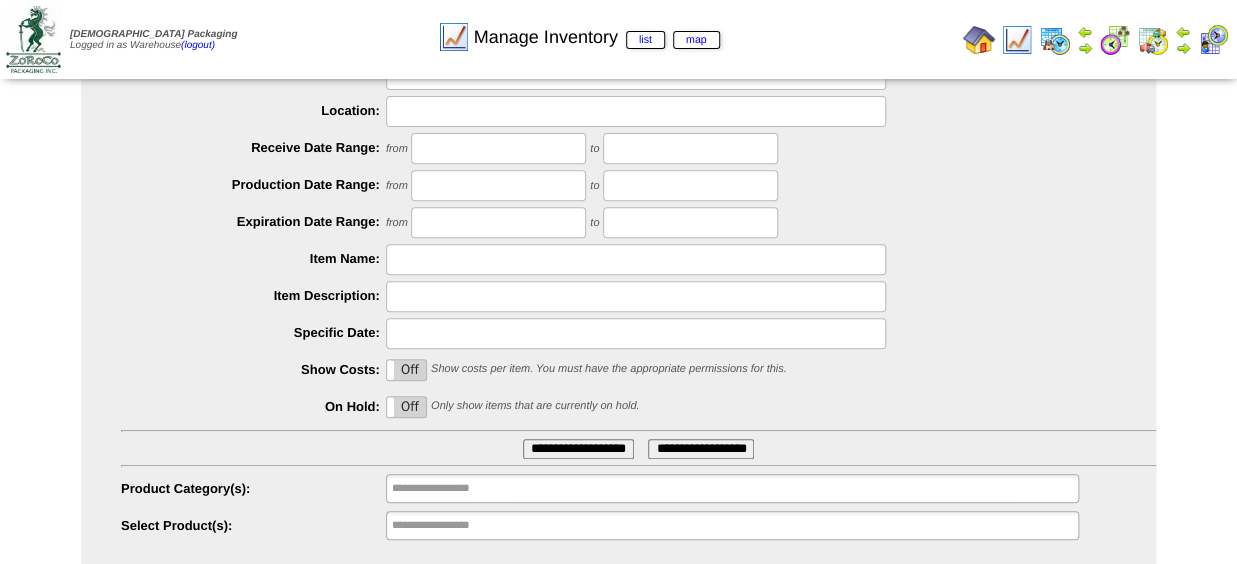 click at bounding box center [636, 259] 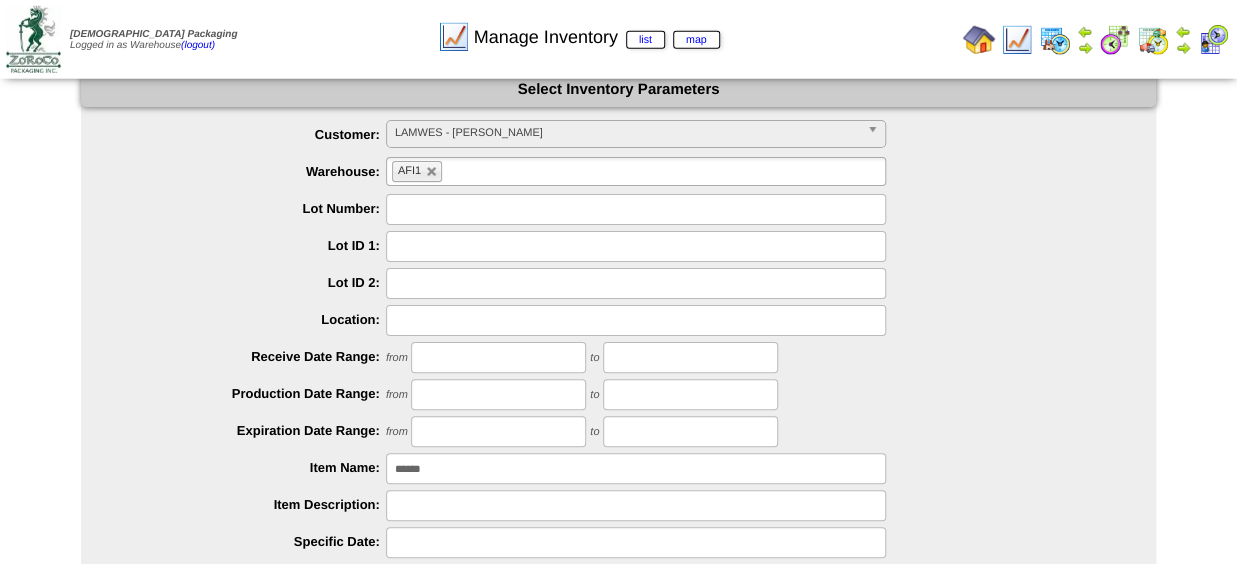 scroll, scrollTop: 0, scrollLeft: 0, axis: both 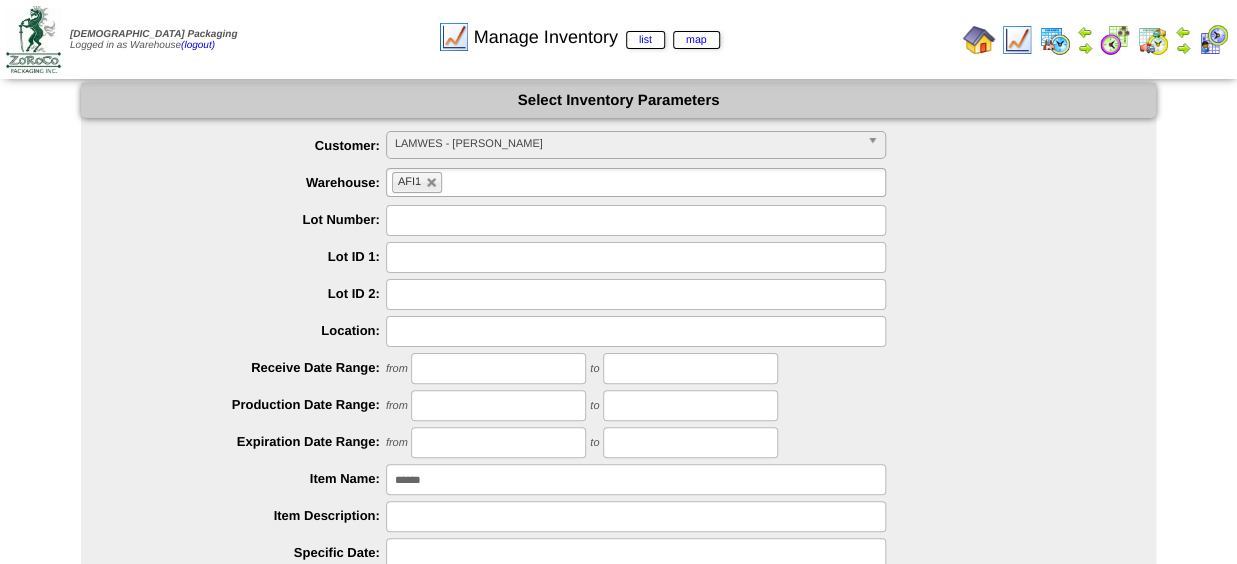 click at bounding box center [636, 220] 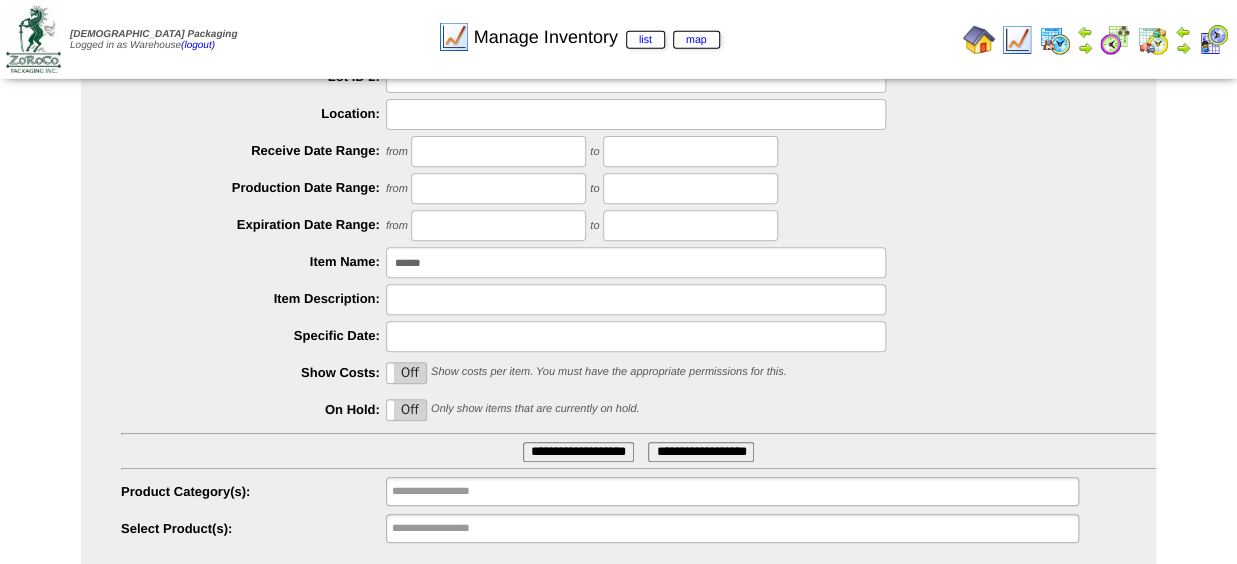 scroll, scrollTop: 220, scrollLeft: 0, axis: vertical 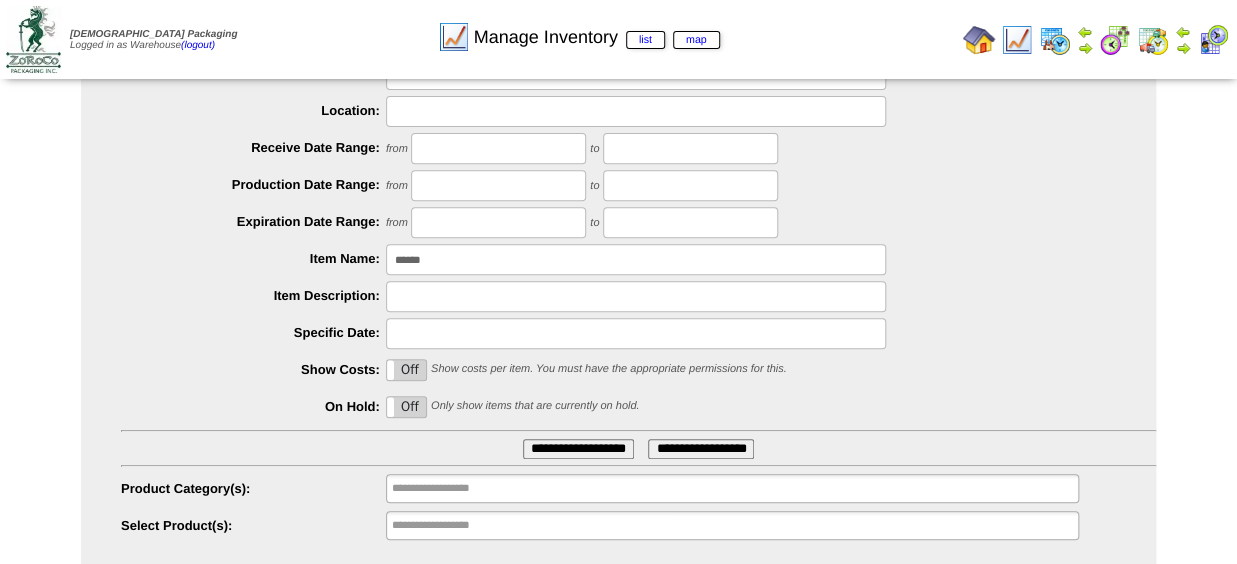 click on "******" at bounding box center (636, 259) 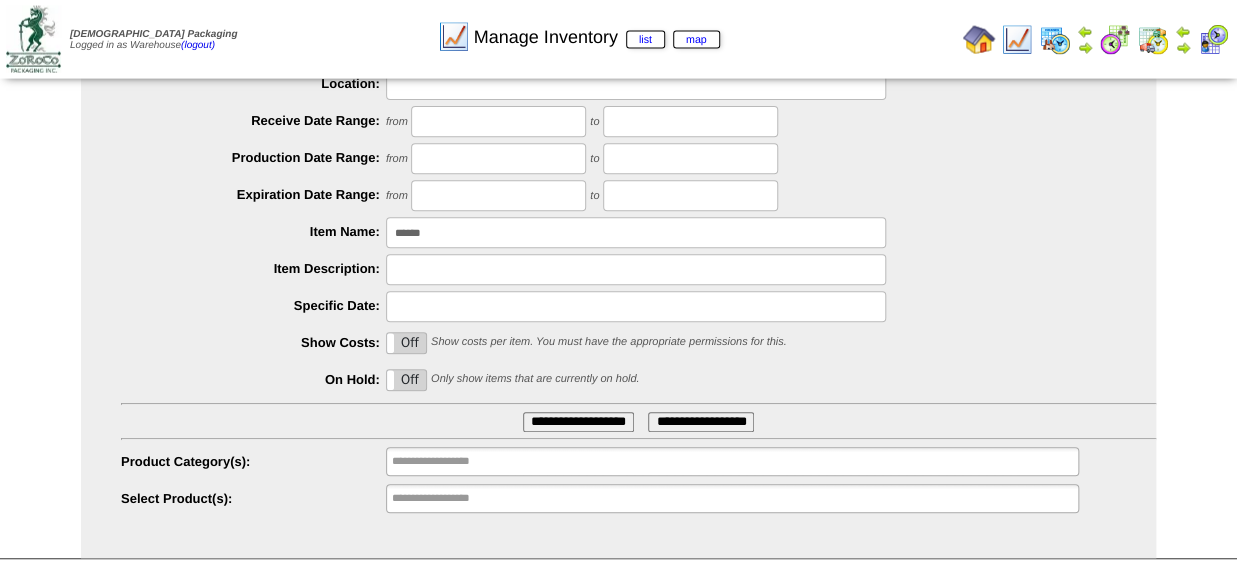 scroll, scrollTop: 273, scrollLeft: 0, axis: vertical 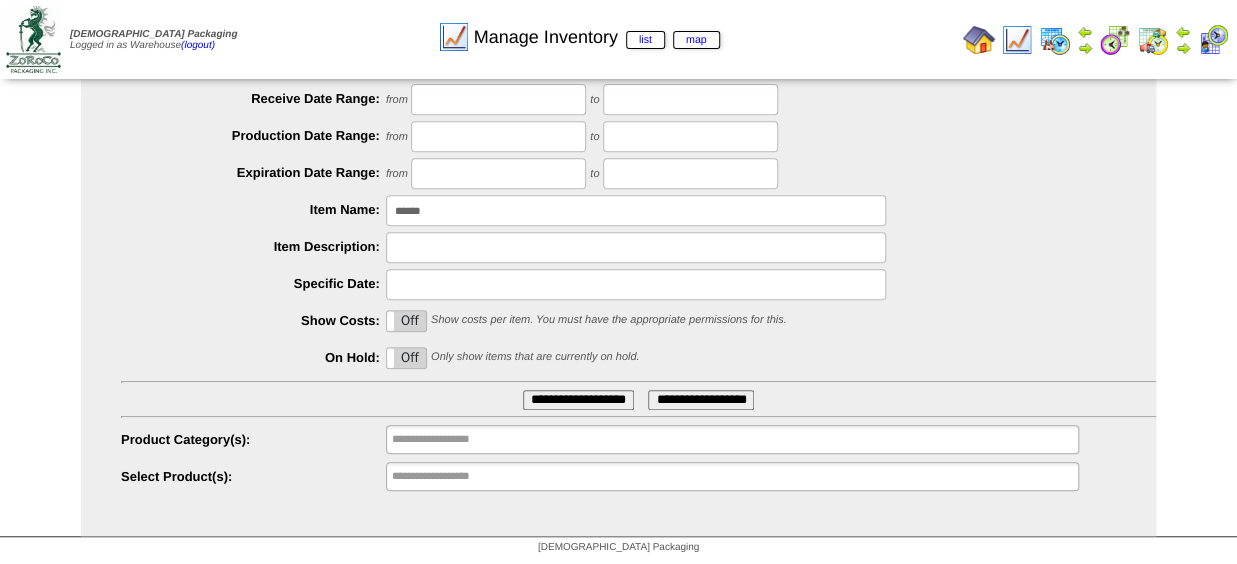click at bounding box center [636, 247] 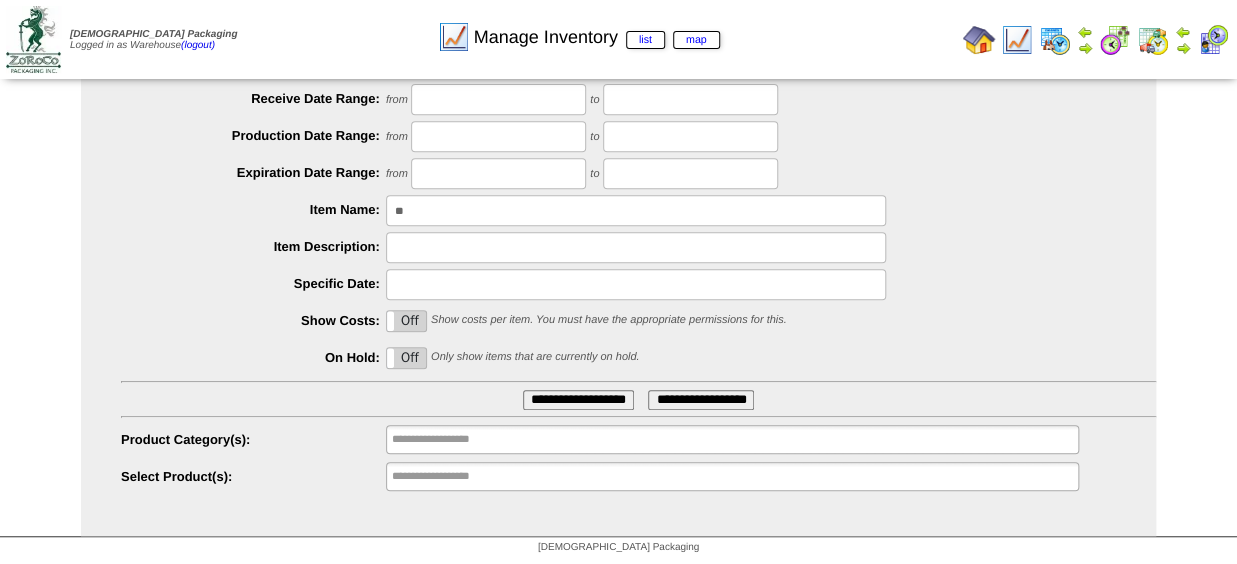 type on "*" 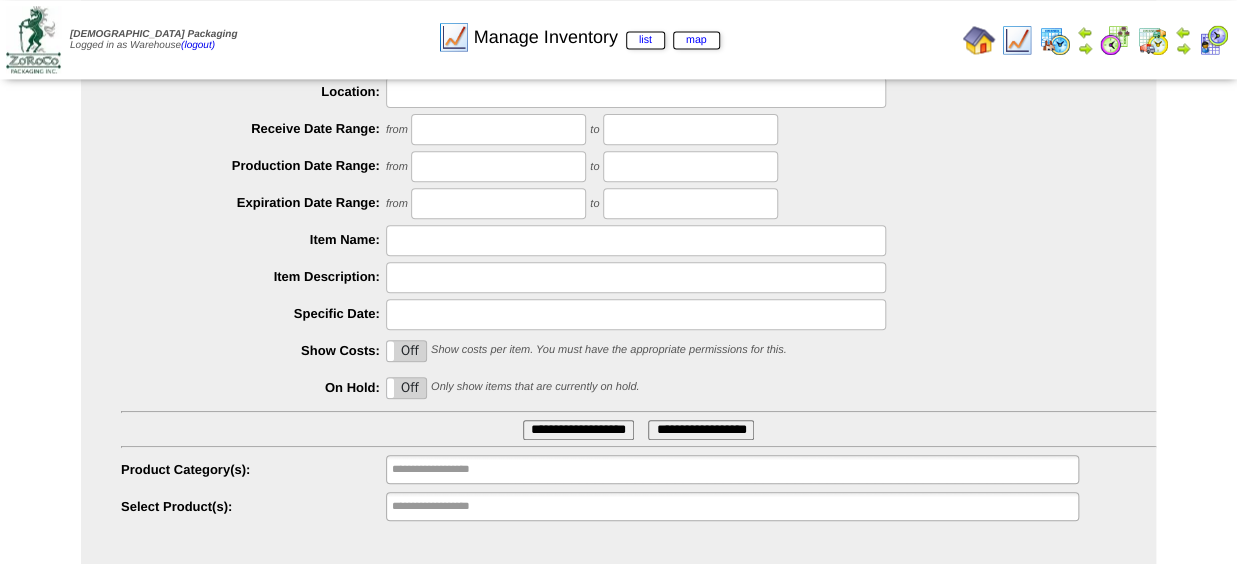 scroll, scrollTop: 273, scrollLeft: 0, axis: vertical 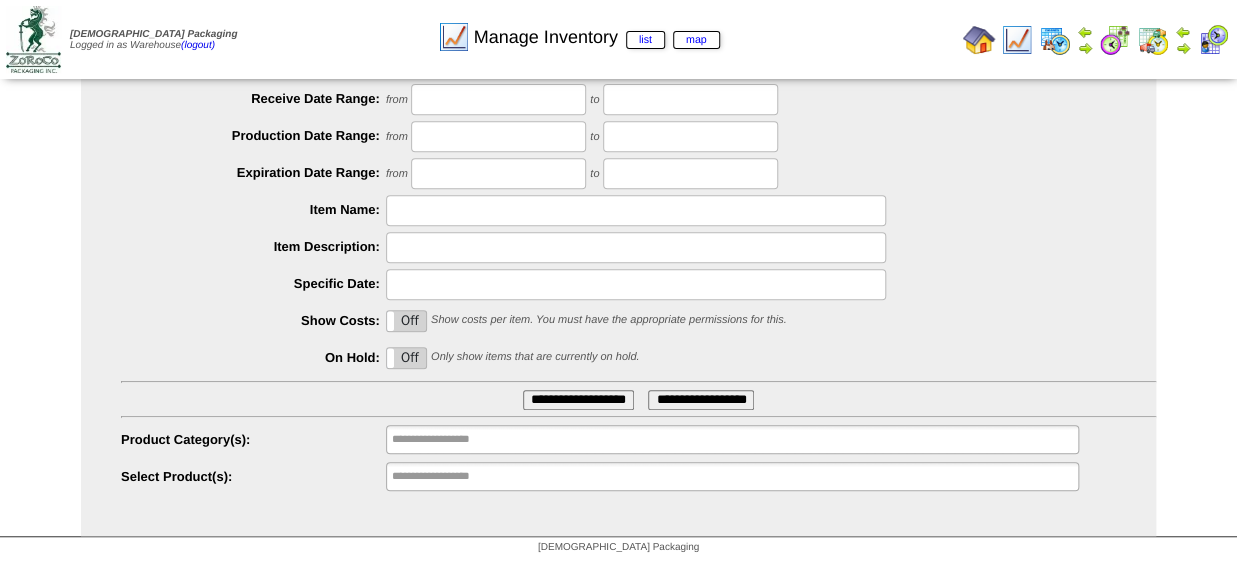 type 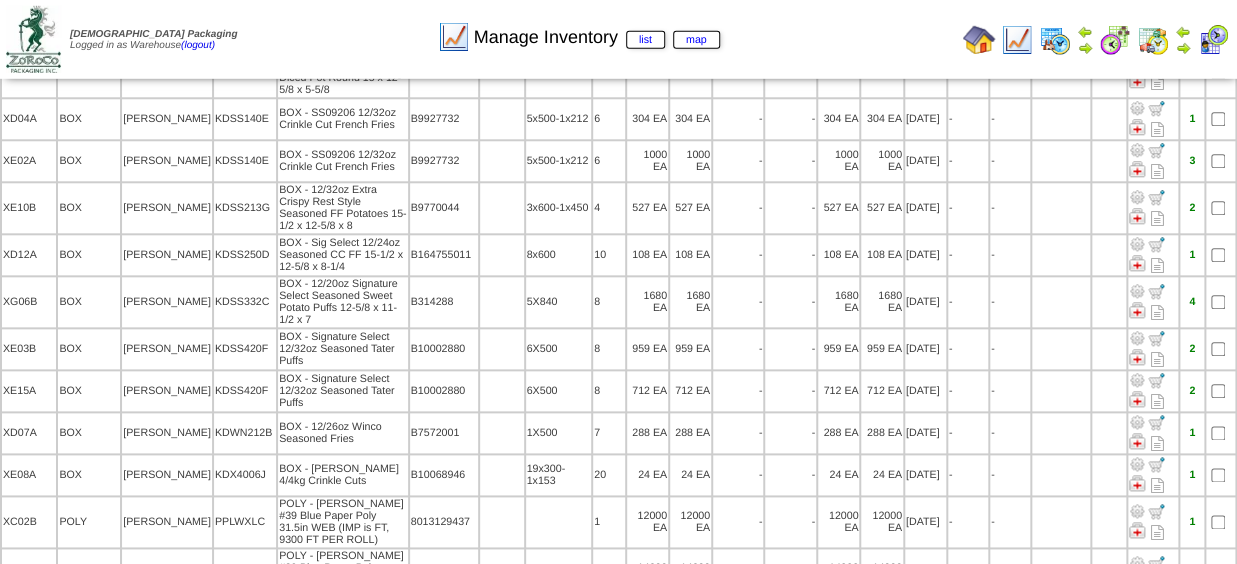 scroll, scrollTop: 3630, scrollLeft: 0, axis: vertical 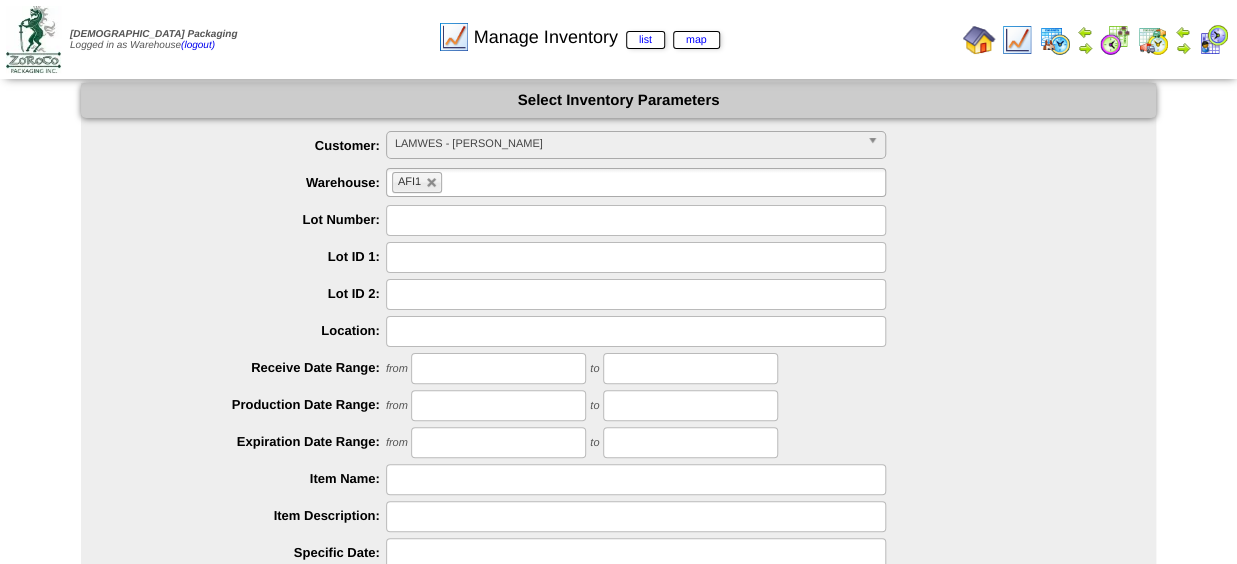 click on "AFI1" at bounding box center (636, 182) 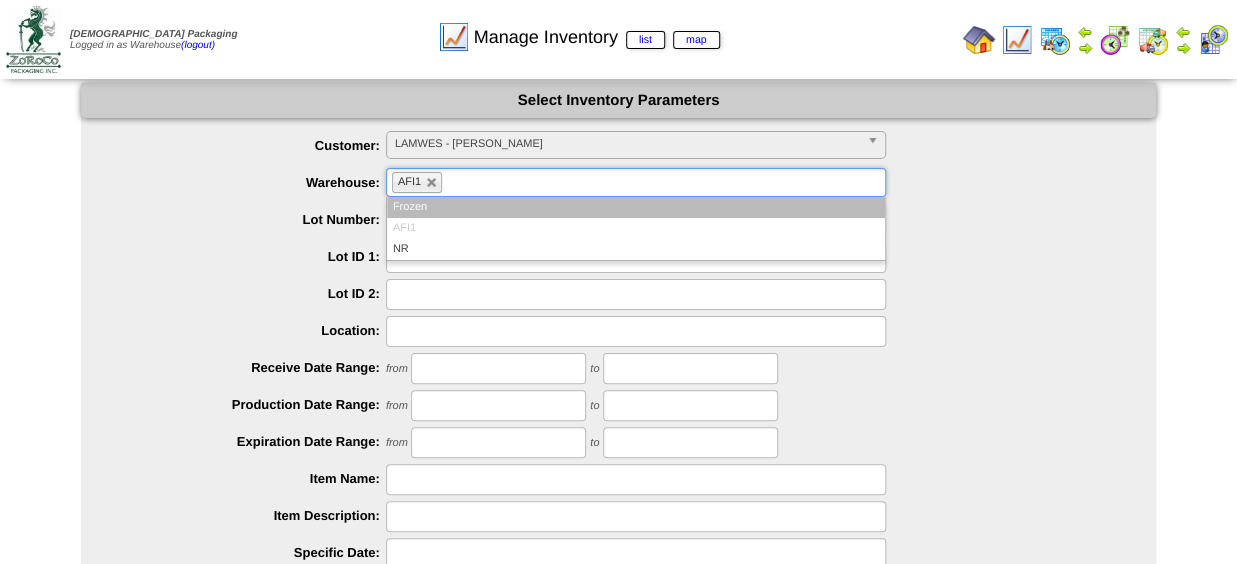click on "AFI1" at bounding box center (636, 182) 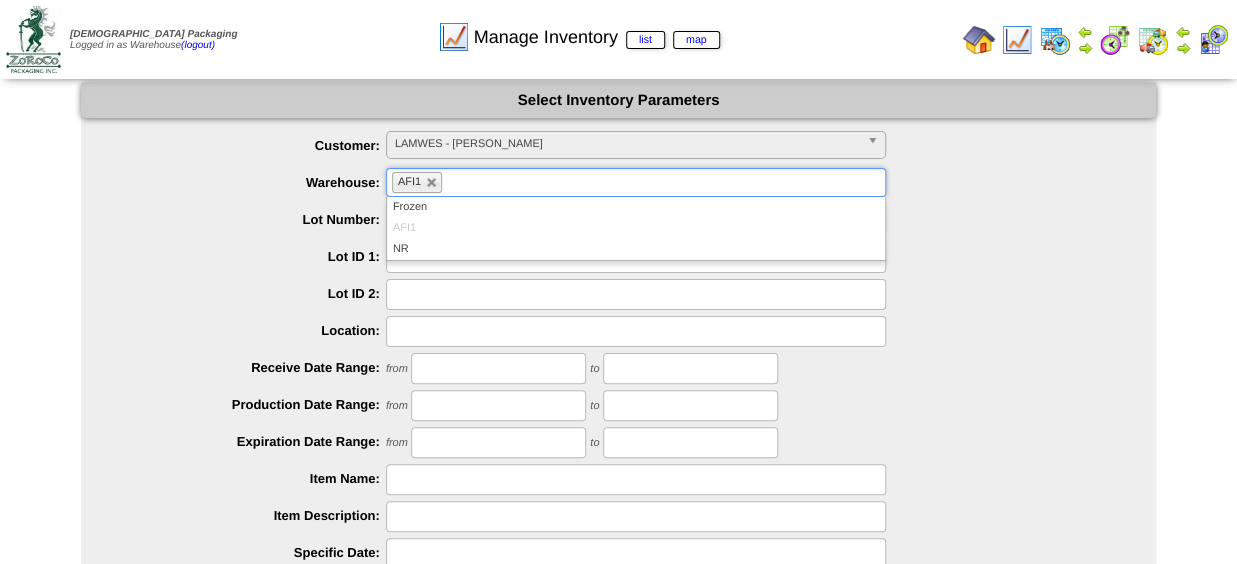 click on "**********" at bounding box center (618, 446) 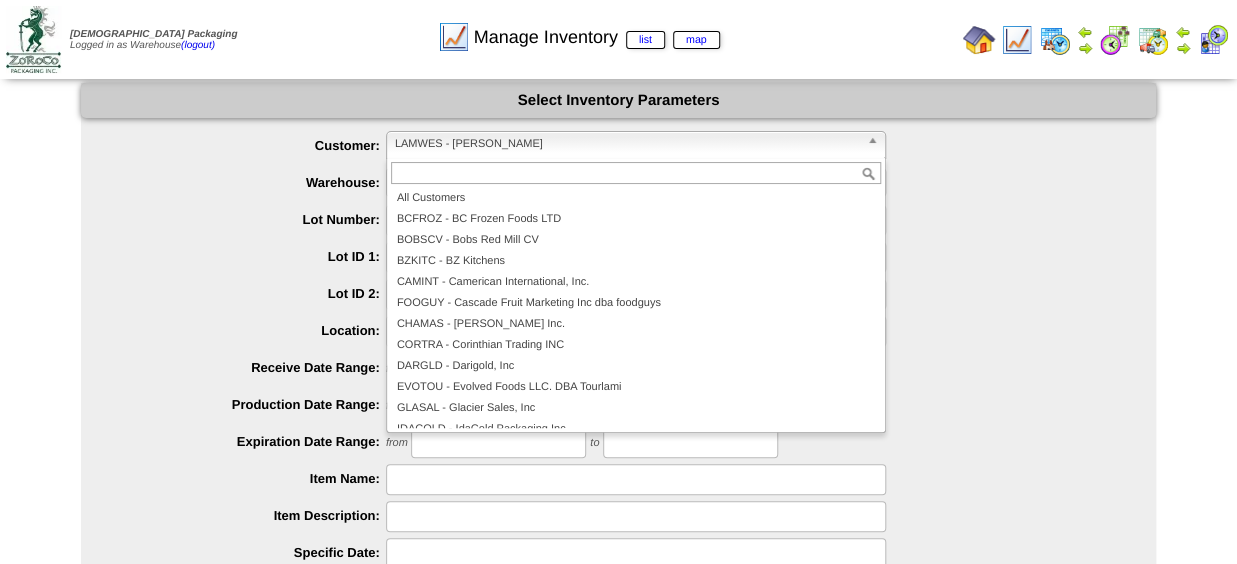click on "LAMWES - Lamb-Weston" at bounding box center (627, 144) 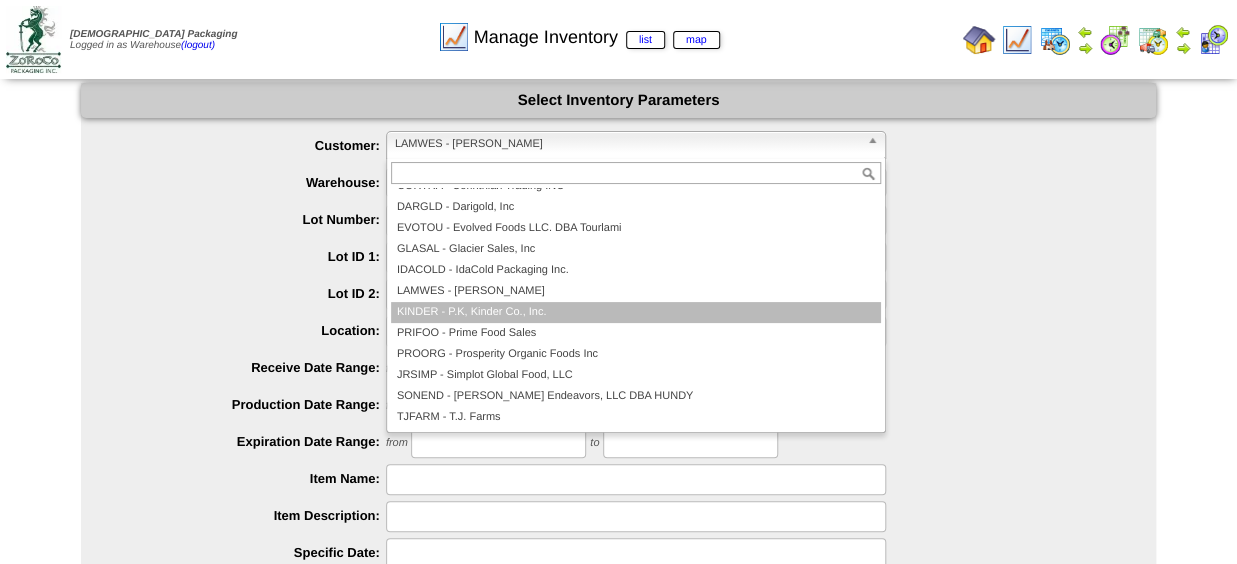 scroll, scrollTop: 0, scrollLeft: 0, axis: both 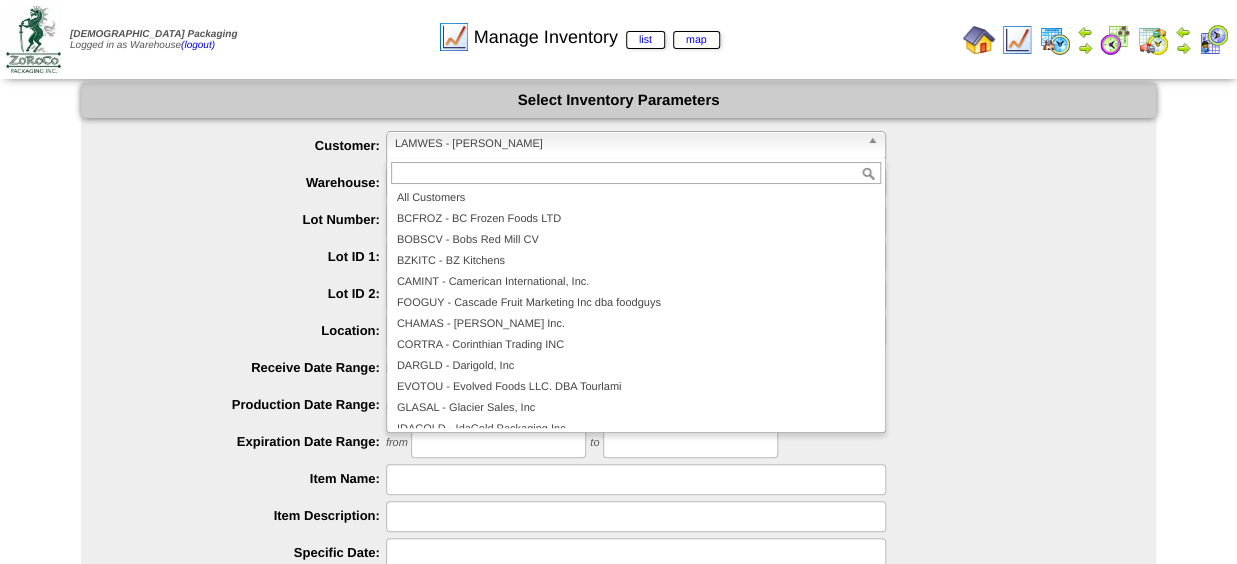 click at bounding box center (638, 220) 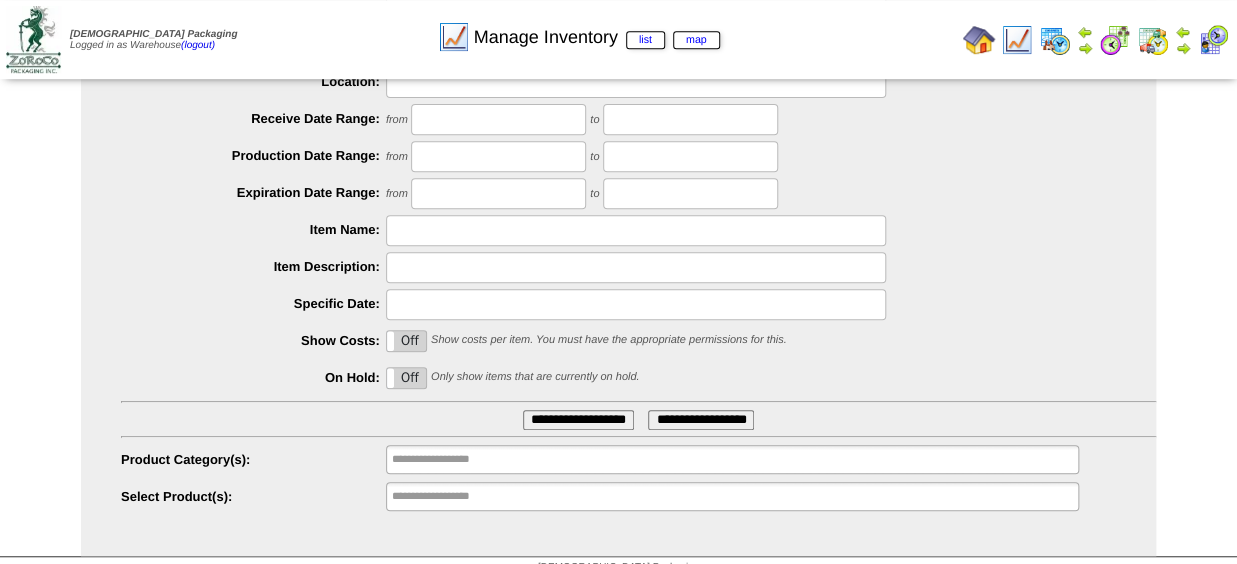 scroll, scrollTop: 273, scrollLeft: 0, axis: vertical 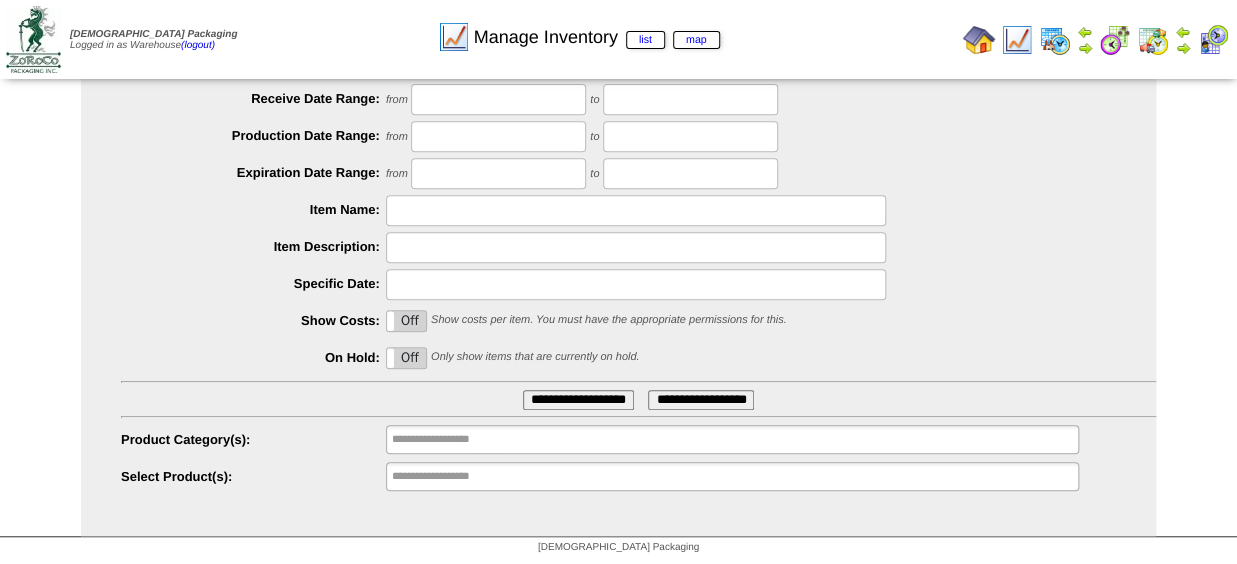 click at bounding box center [636, 210] 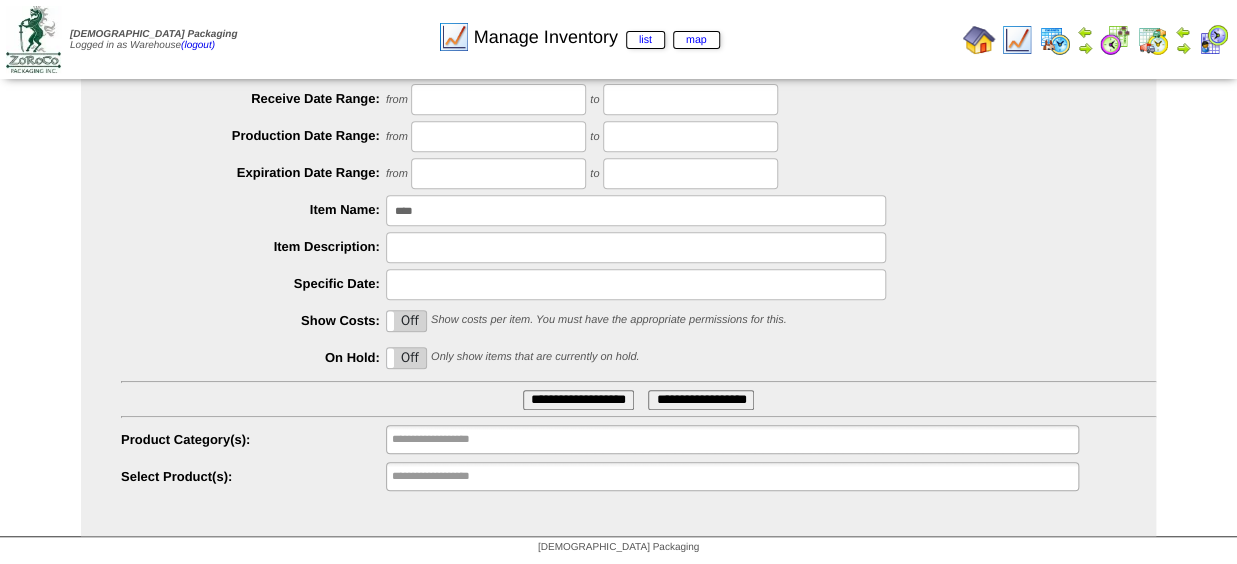 type on "*****" 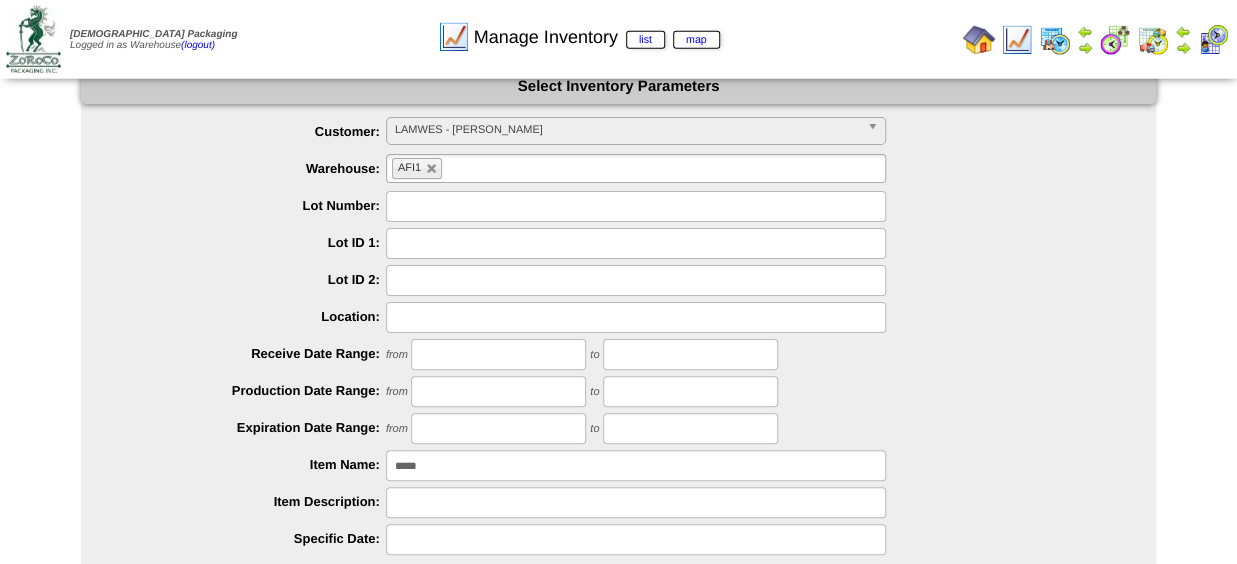 scroll, scrollTop: 0, scrollLeft: 0, axis: both 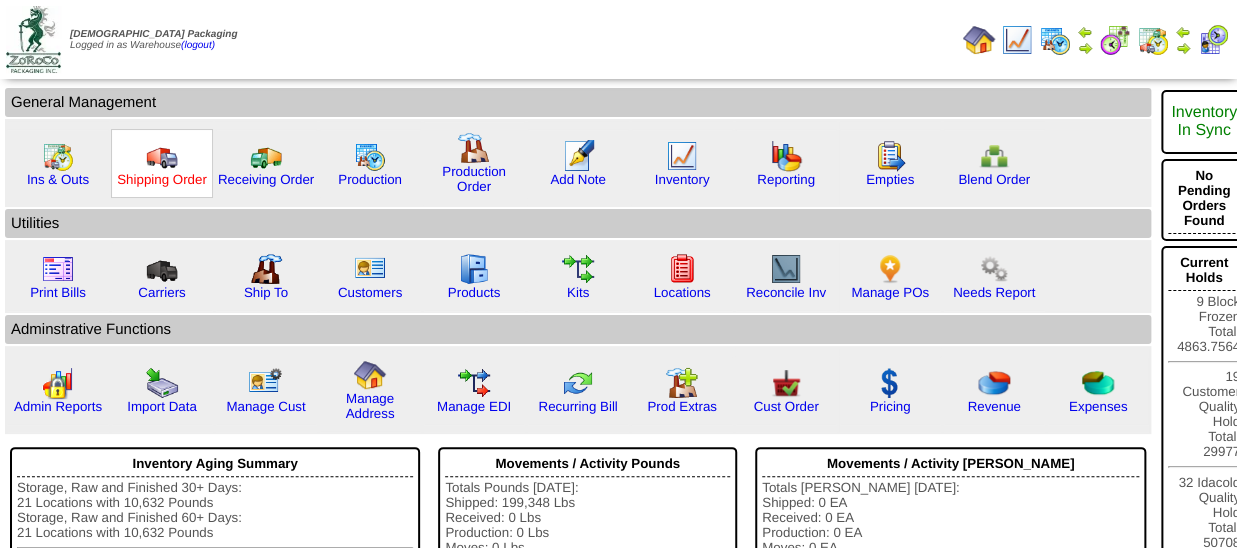 click on "Shipping Order" at bounding box center (162, 179) 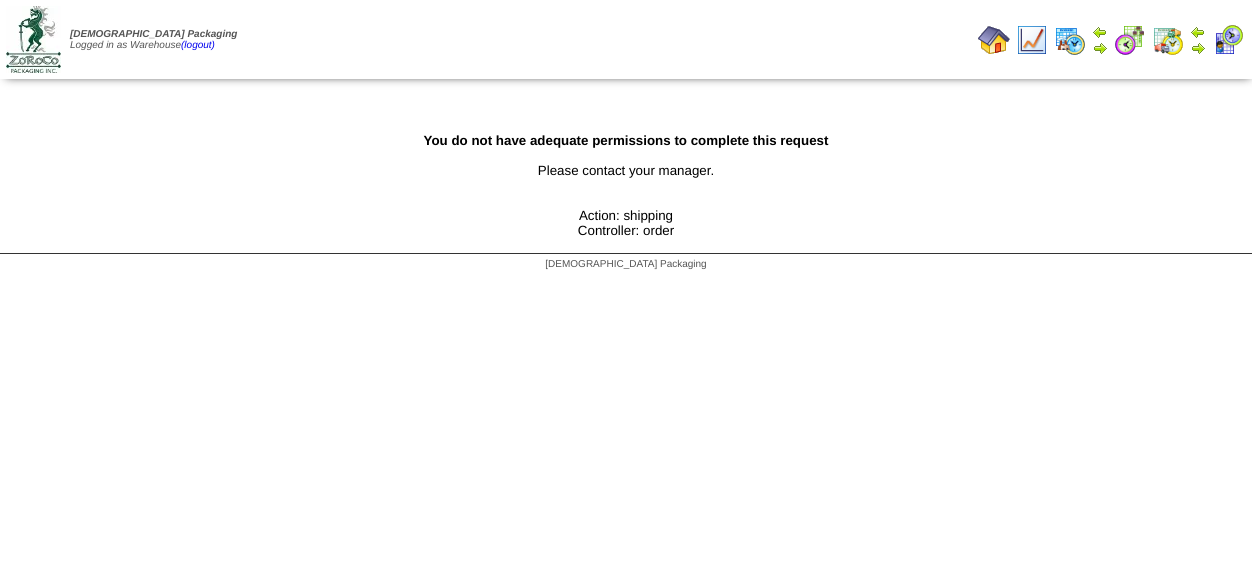 scroll, scrollTop: 0, scrollLeft: 0, axis: both 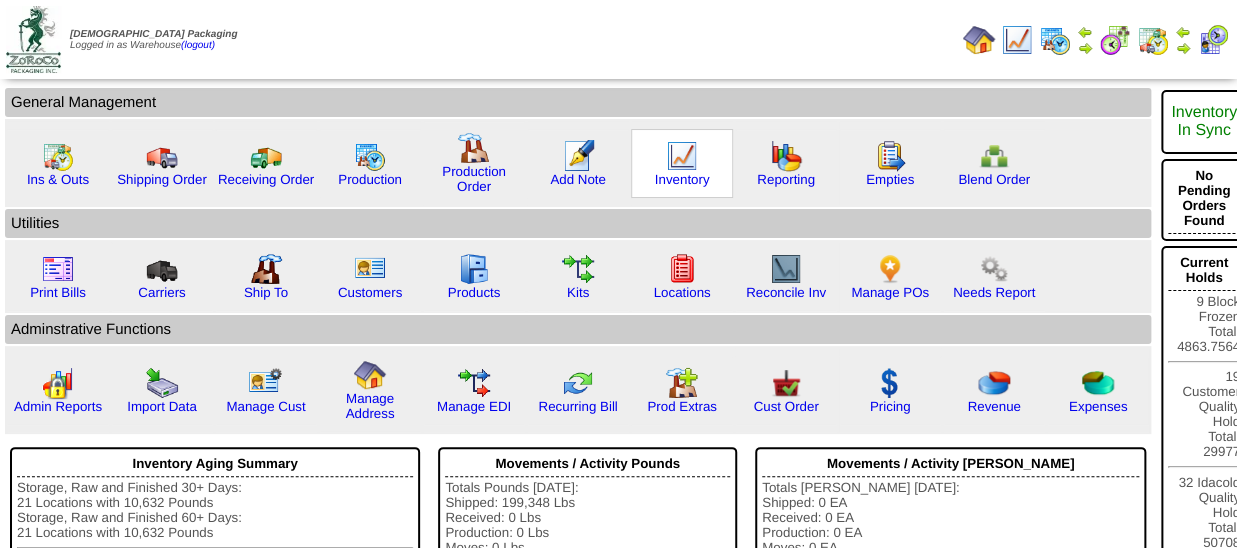 click at bounding box center [682, 156] 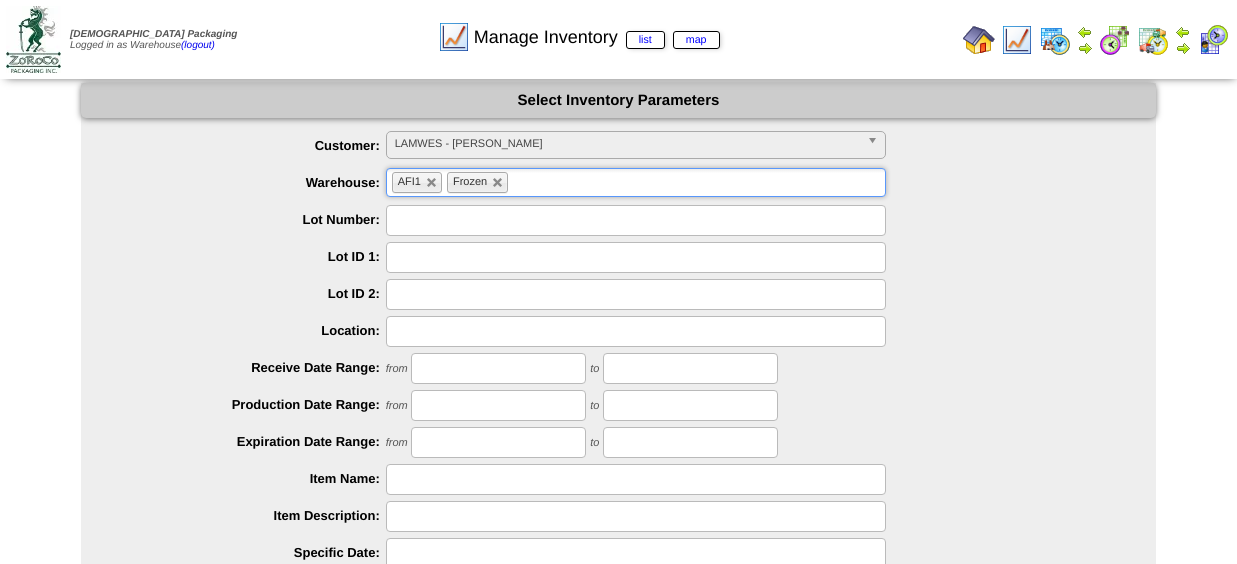 scroll, scrollTop: 0, scrollLeft: 0, axis: both 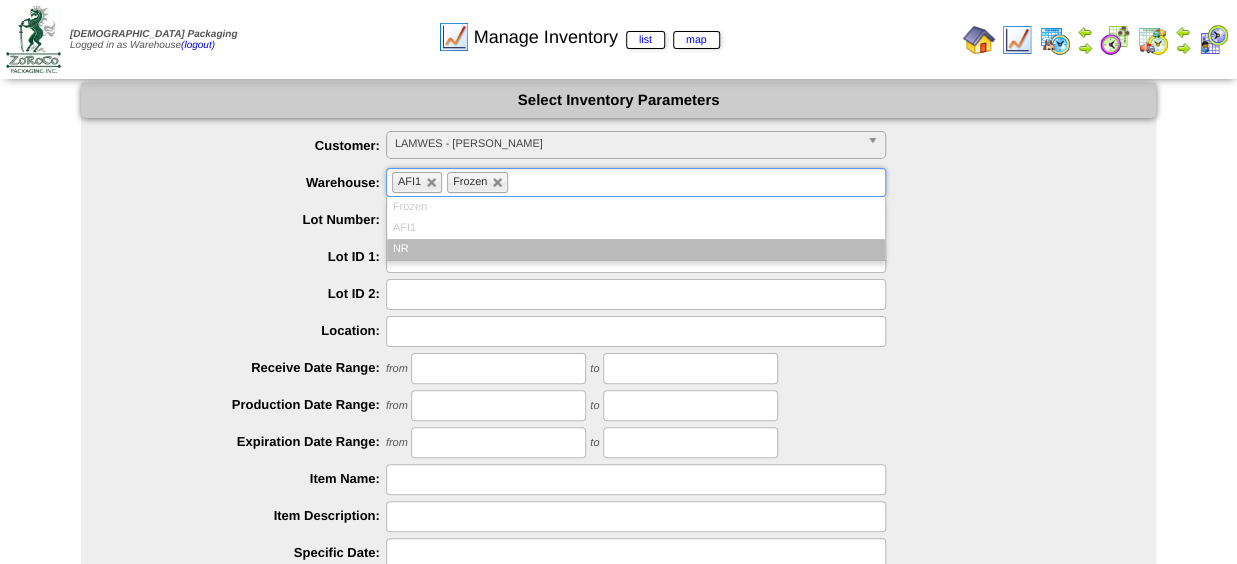 drag, startPoint x: 717, startPoint y: 184, endPoint x: 666, endPoint y: 186, distance: 51.0392 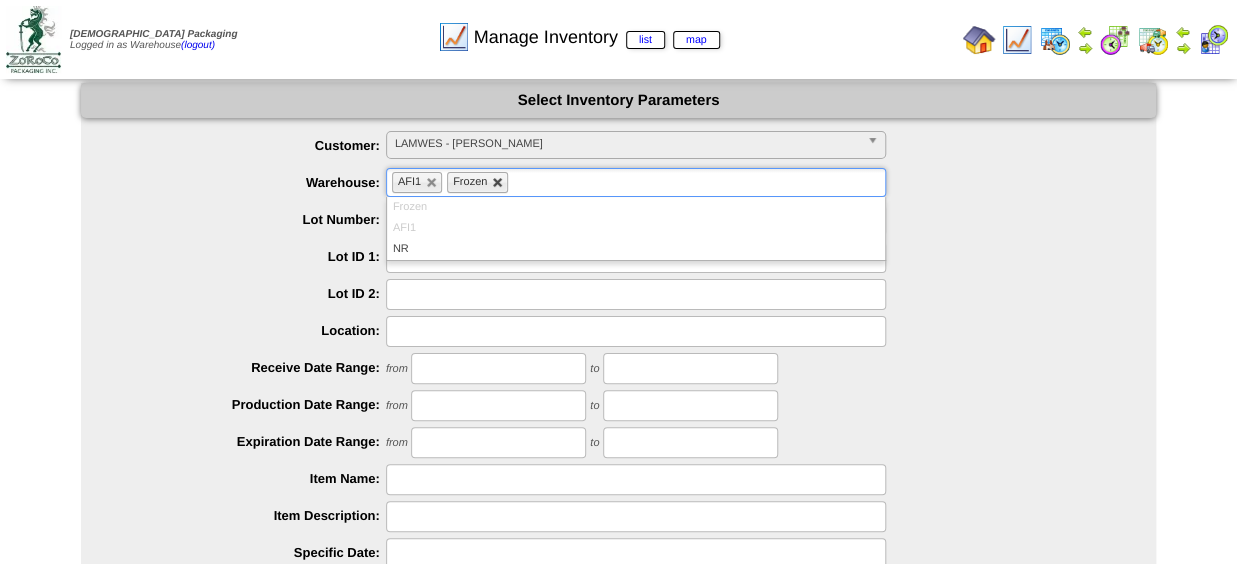 click at bounding box center (498, 183) 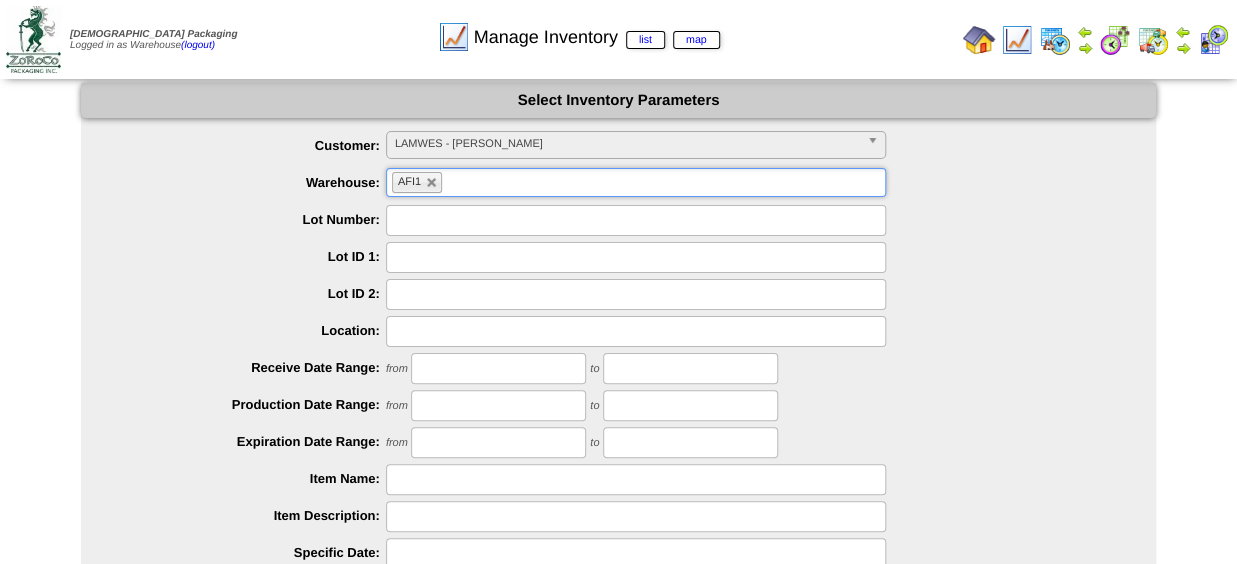 click on "Lot ID 2:" at bounding box center [253, 293] 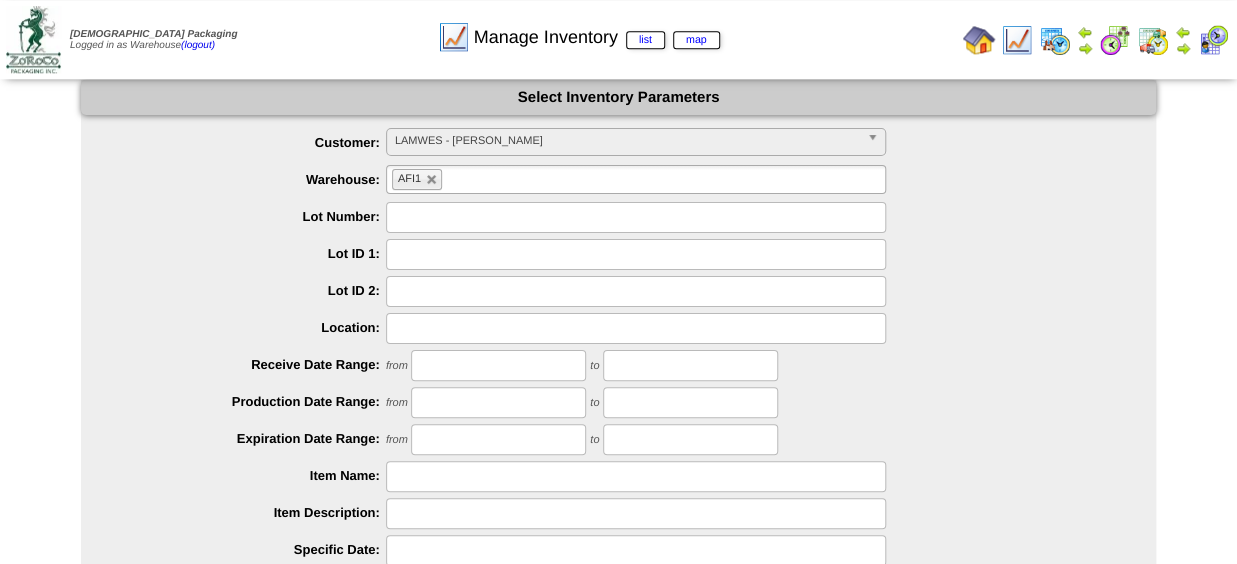 scroll, scrollTop: 220, scrollLeft: 0, axis: vertical 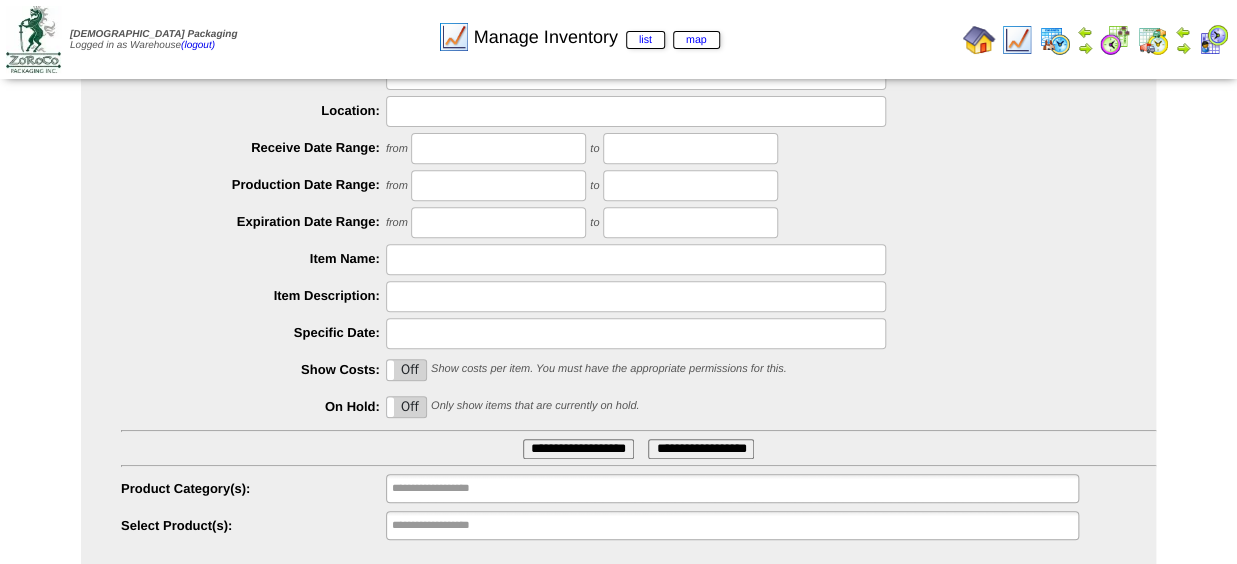 click at bounding box center (636, 333) 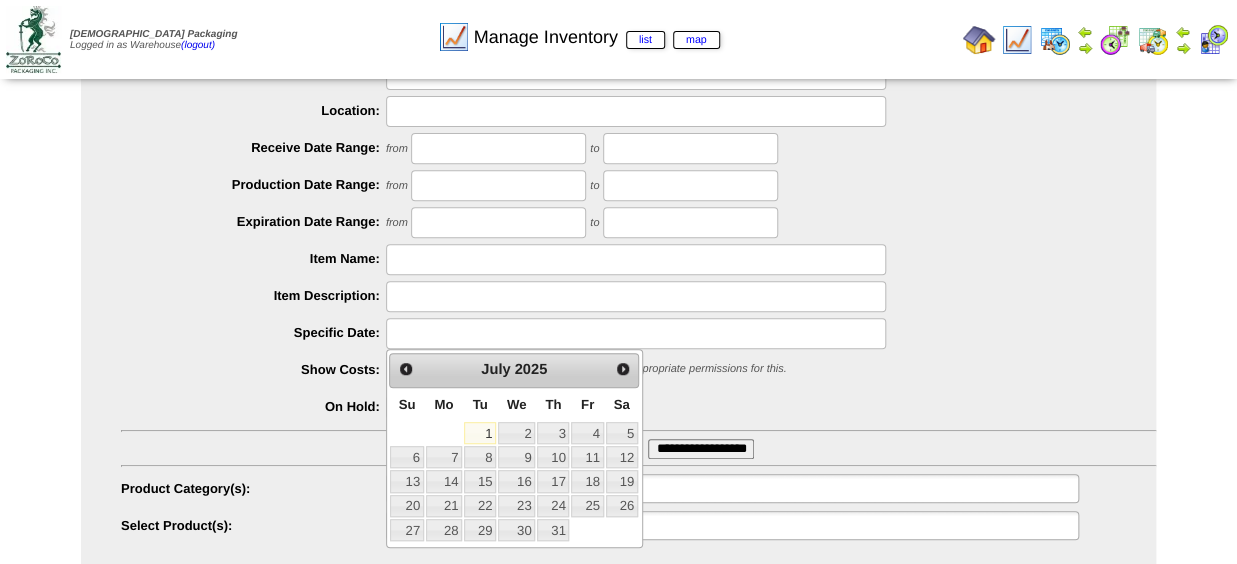 click at bounding box center [638, 333] 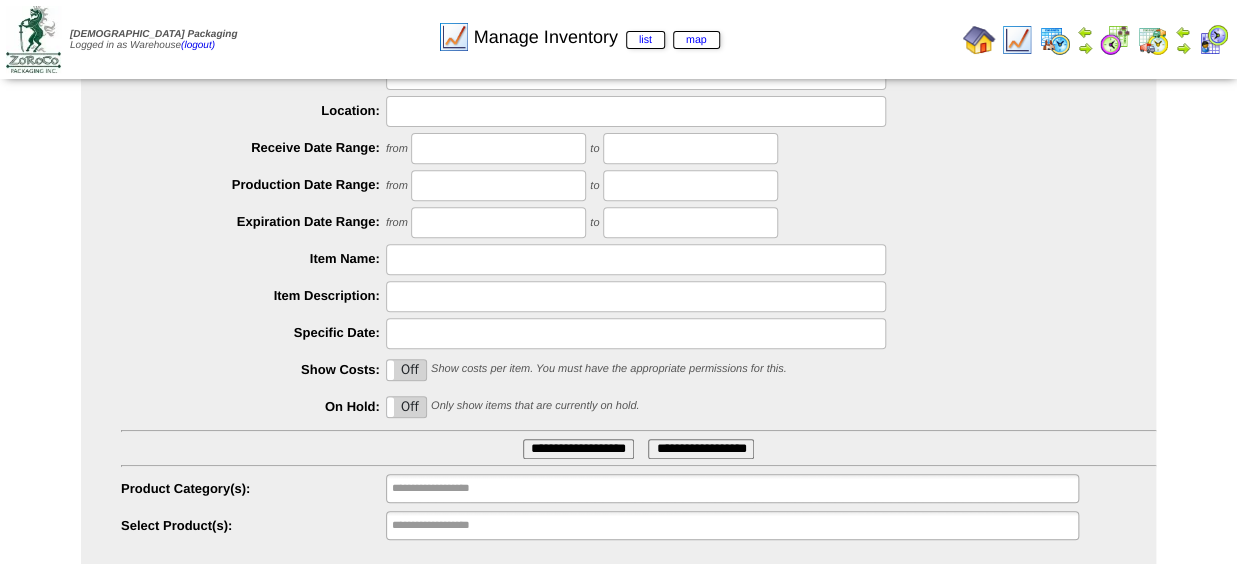 click at bounding box center [636, 296] 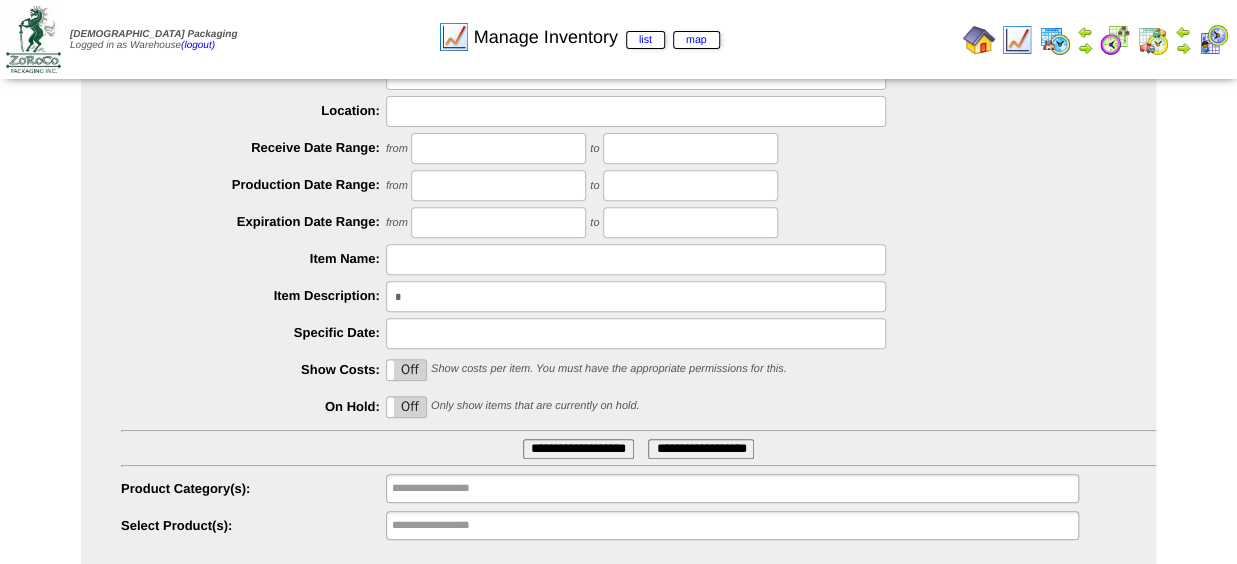 type 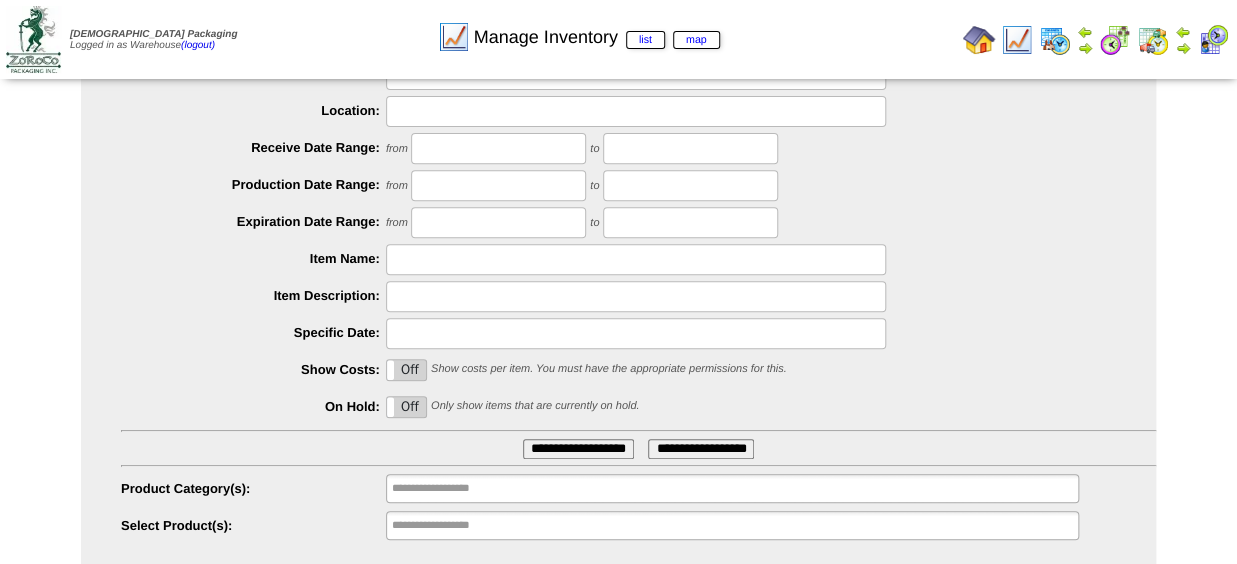 scroll, scrollTop: 0, scrollLeft: 0, axis: both 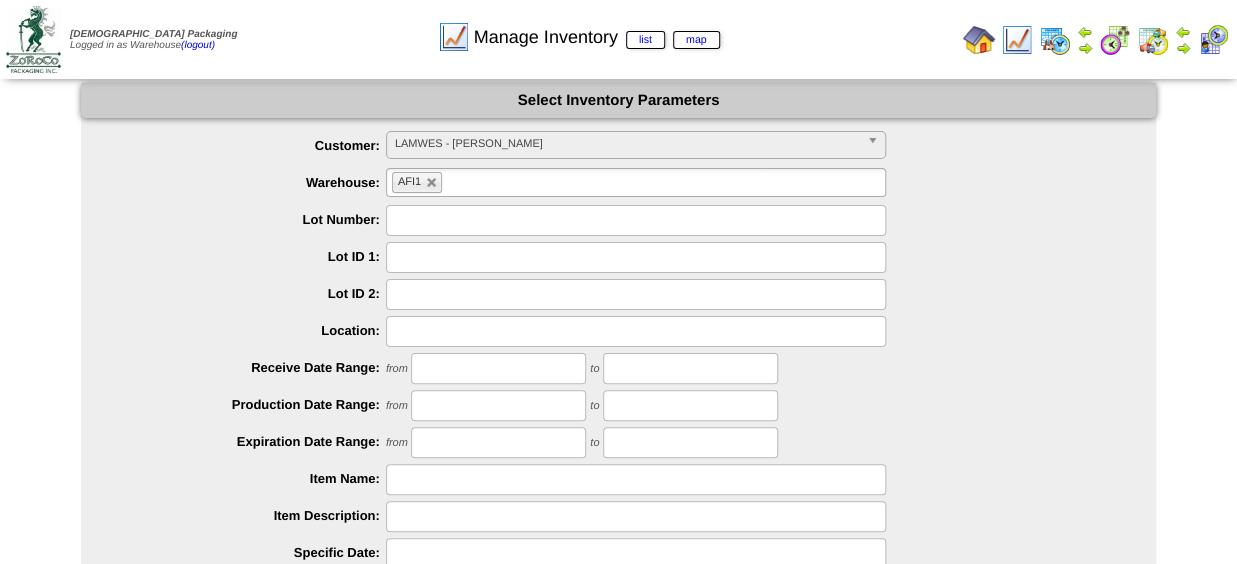click at bounding box center [636, 331] 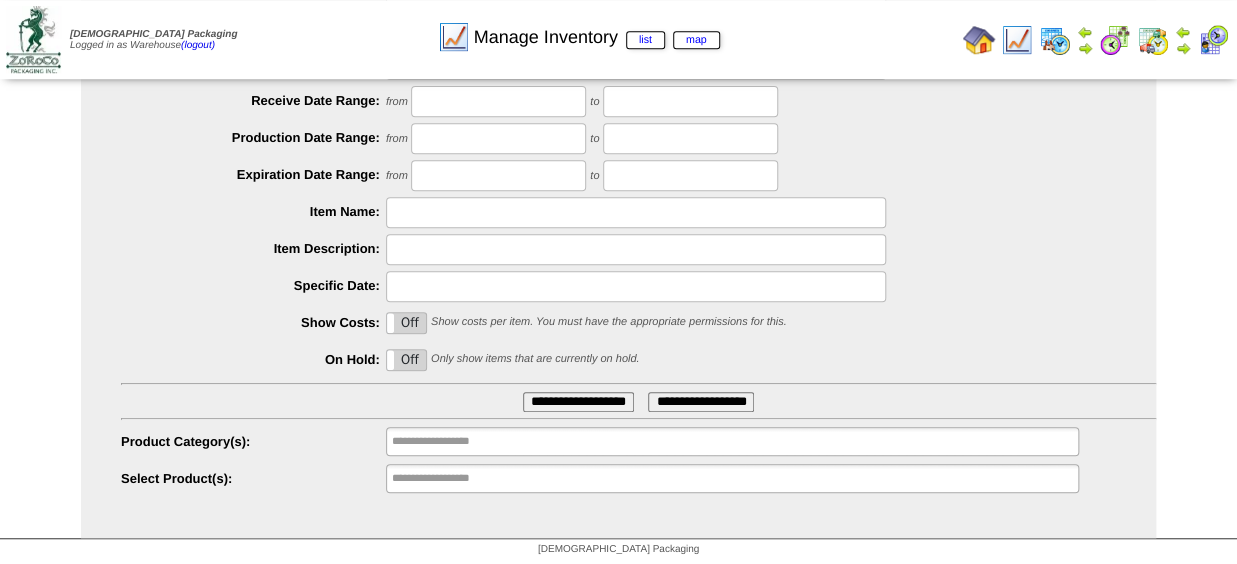 scroll, scrollTop: 273, scrollLeft: 0, axis: vertical 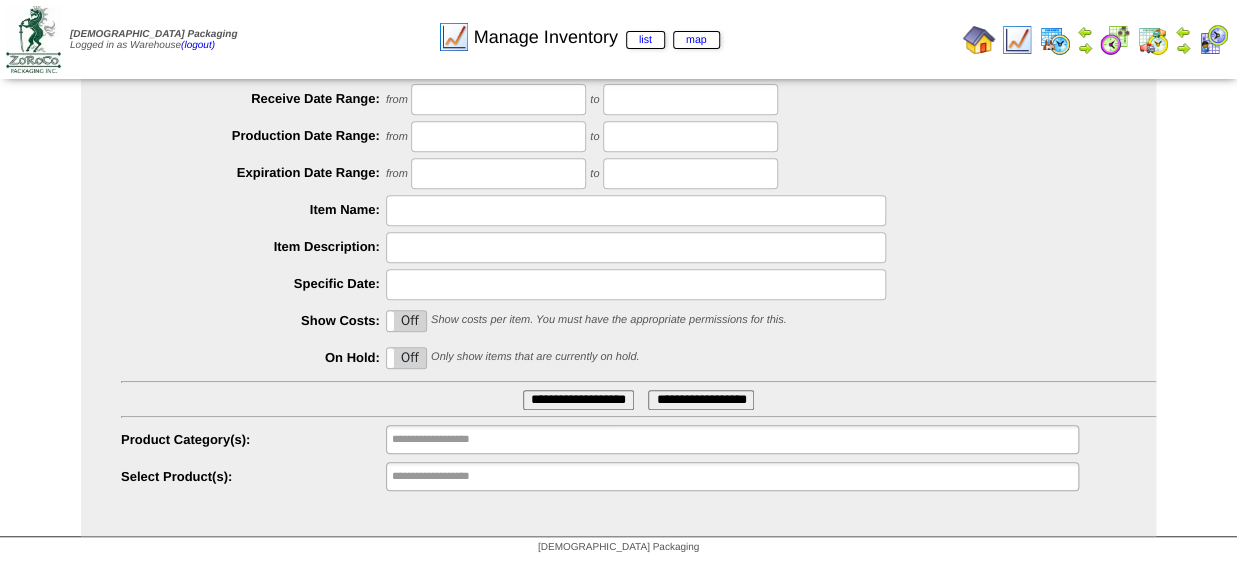 click at bounding box center (636, 284) 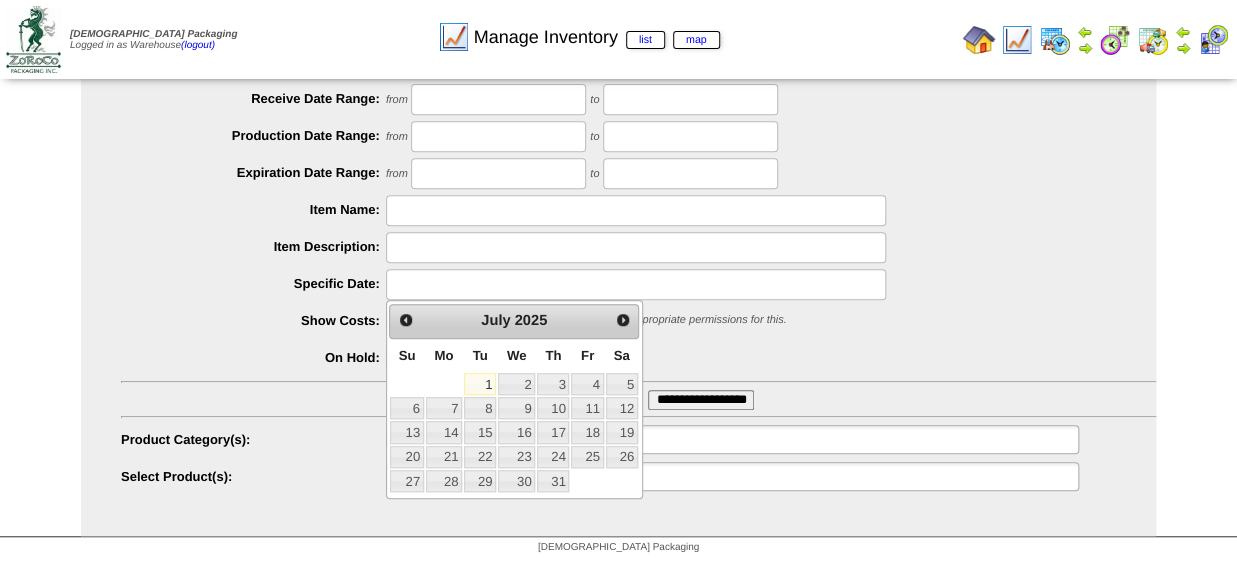 click at bounding box center (636, 284) 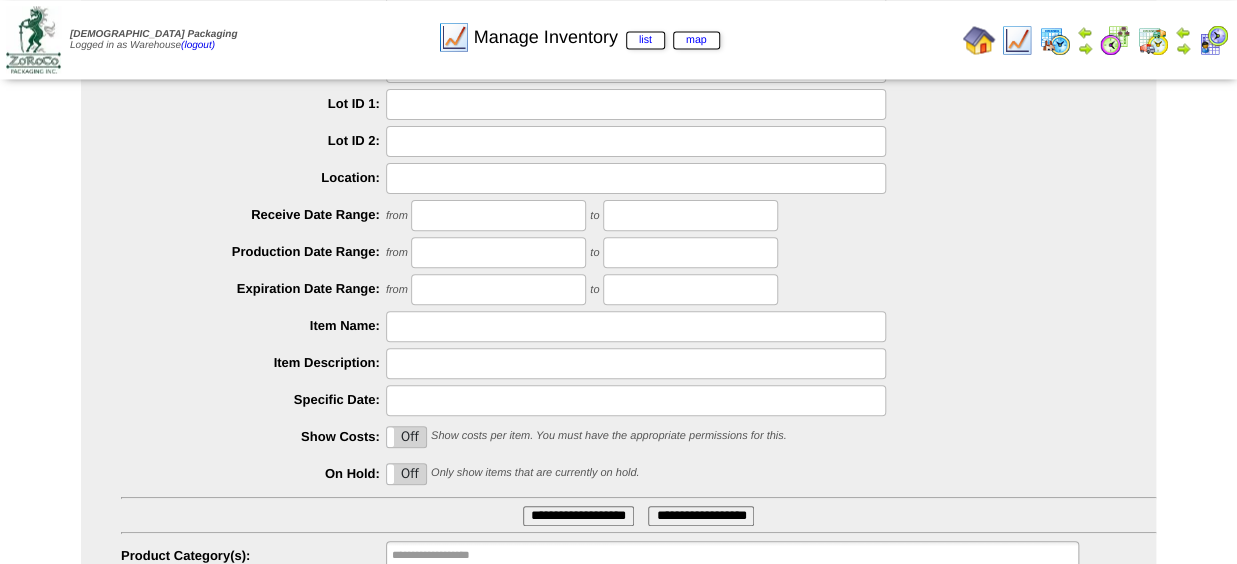 scroll, scrollTop: 273, scrollLeft: 0, axis: vertical 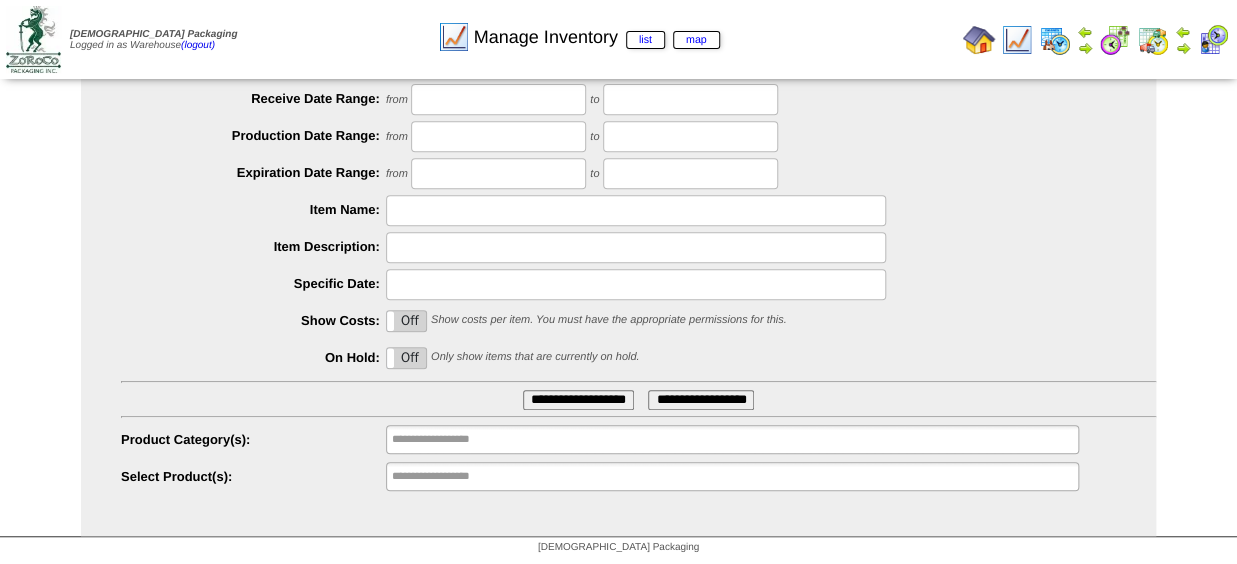 click on "**********" at bounding box center (701, 400) 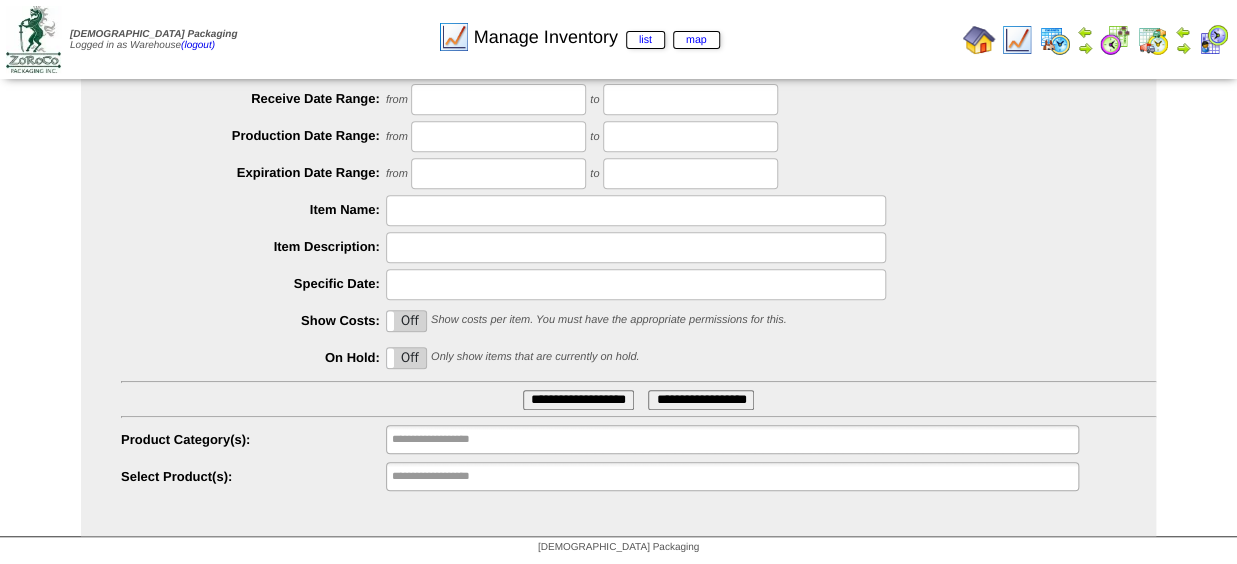 scroll, scrollTop: 0, scrollLeft: 0, axis: both 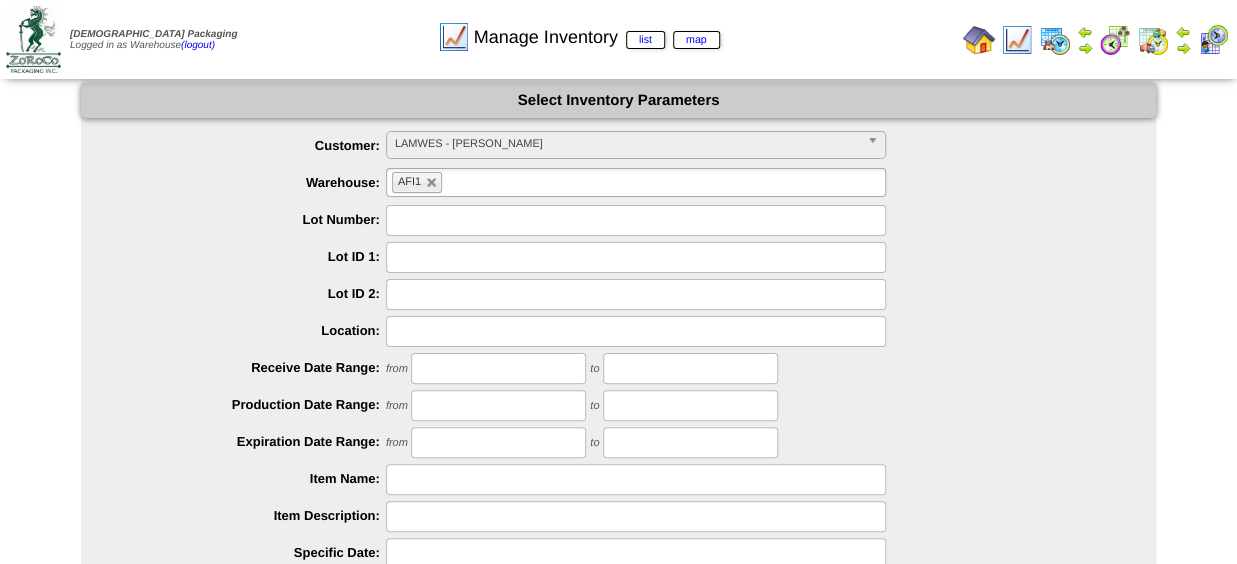 click at bounding box center [979, 40] 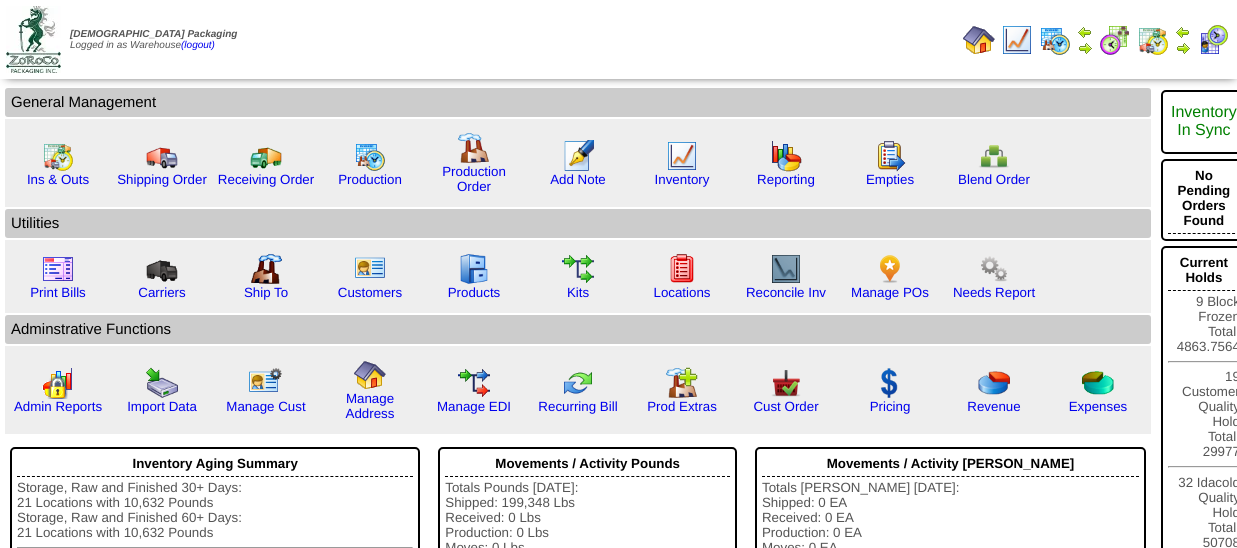 scroll, scrollTop: 0, scrollLeft: 0, axis: both 